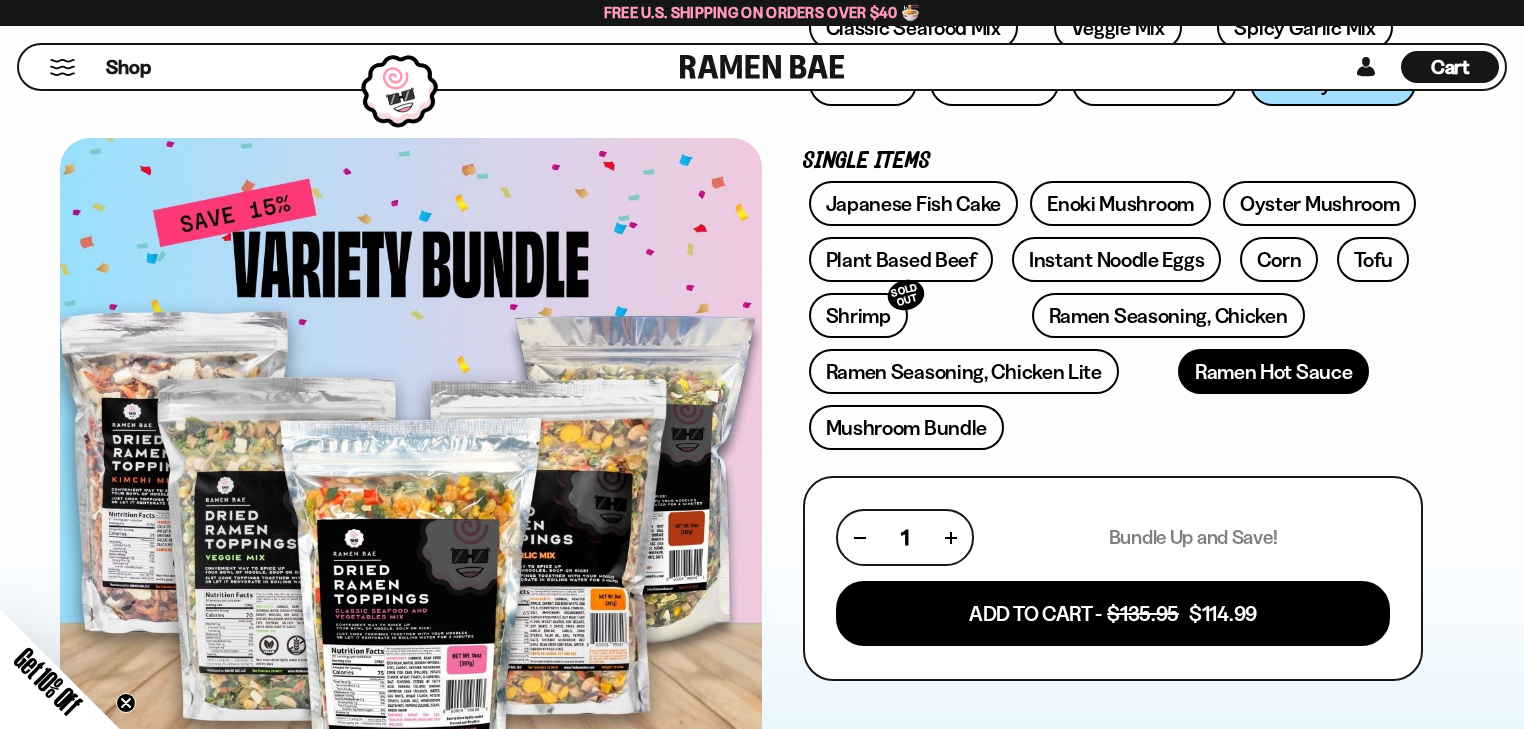 scroll, scrollTop: 0, scrollLeft: 0, axis: both 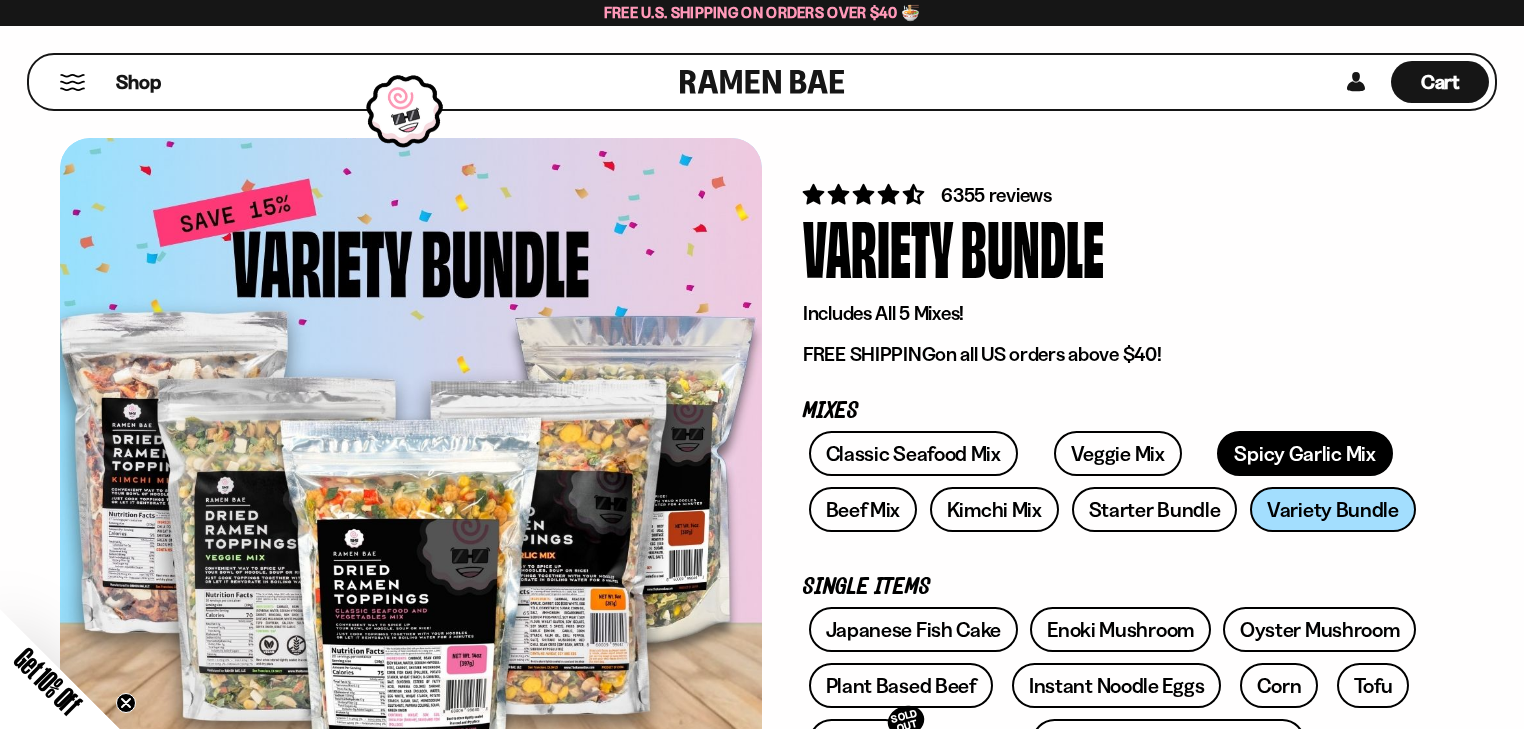 click on "Spicy Garlic Mix" at bounding box center (1304, 453) 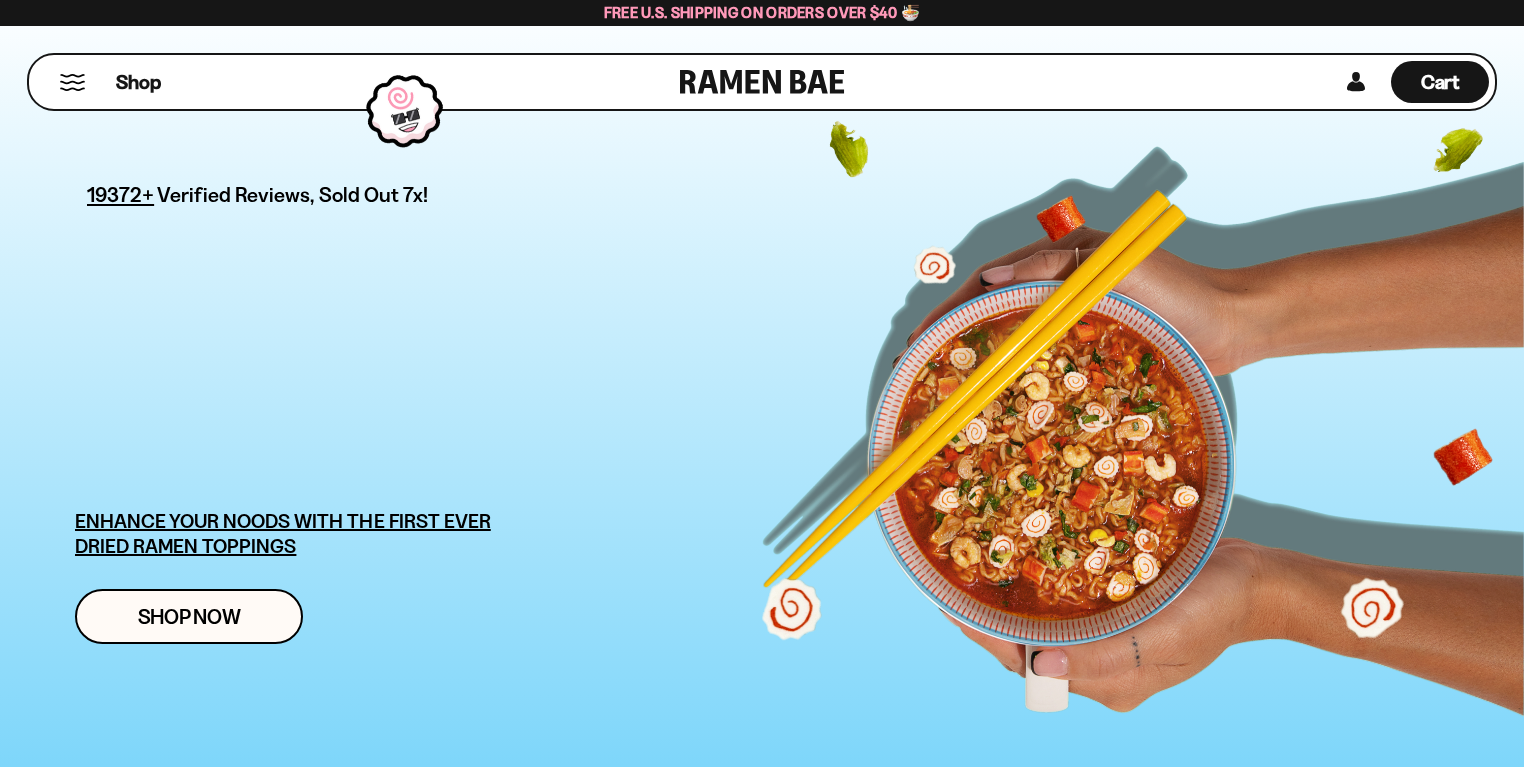 scroll, scrollTop: 0, scrollLeft: 0, axis: both 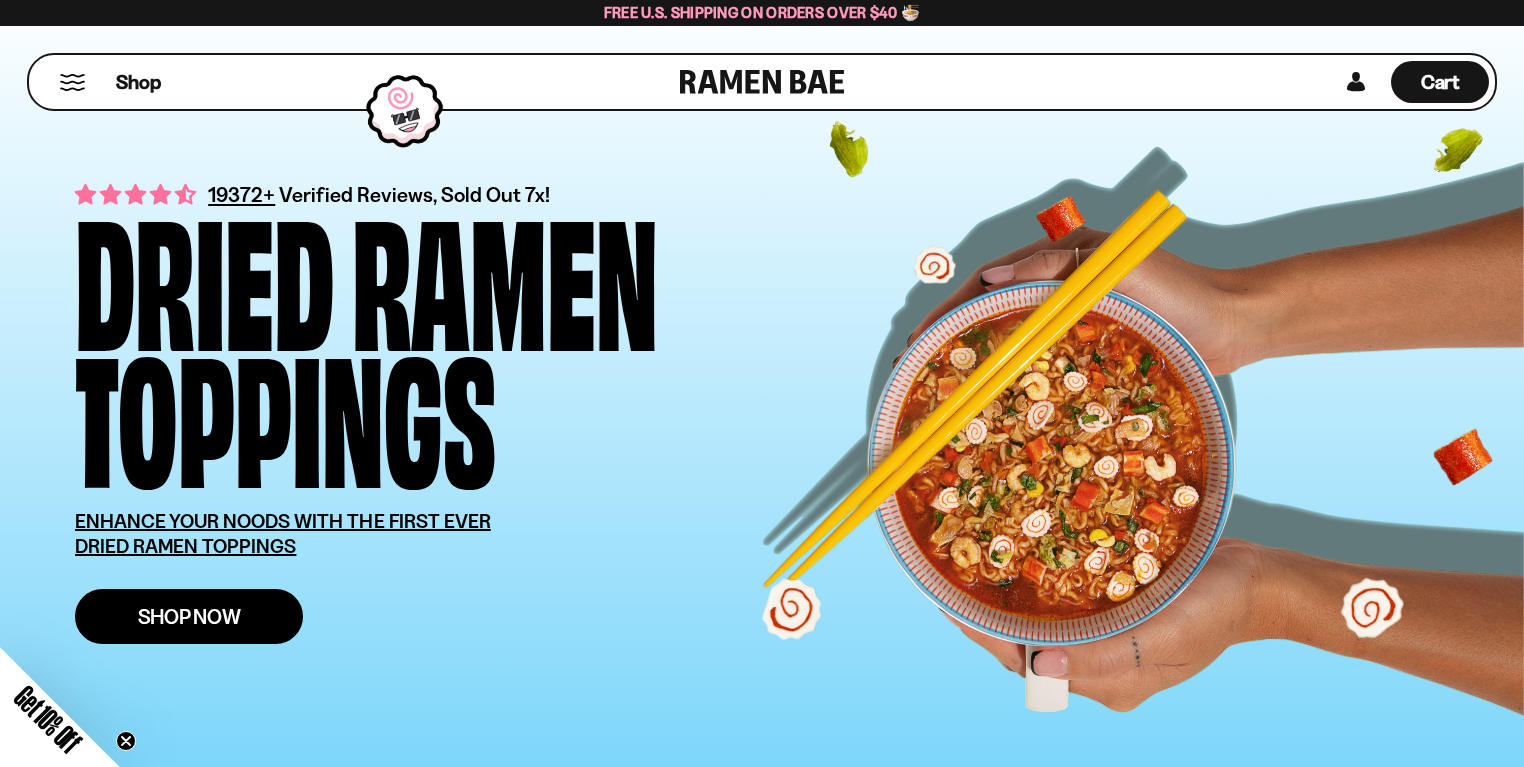 click on "Shop Now" at bounding box center [189, 616] 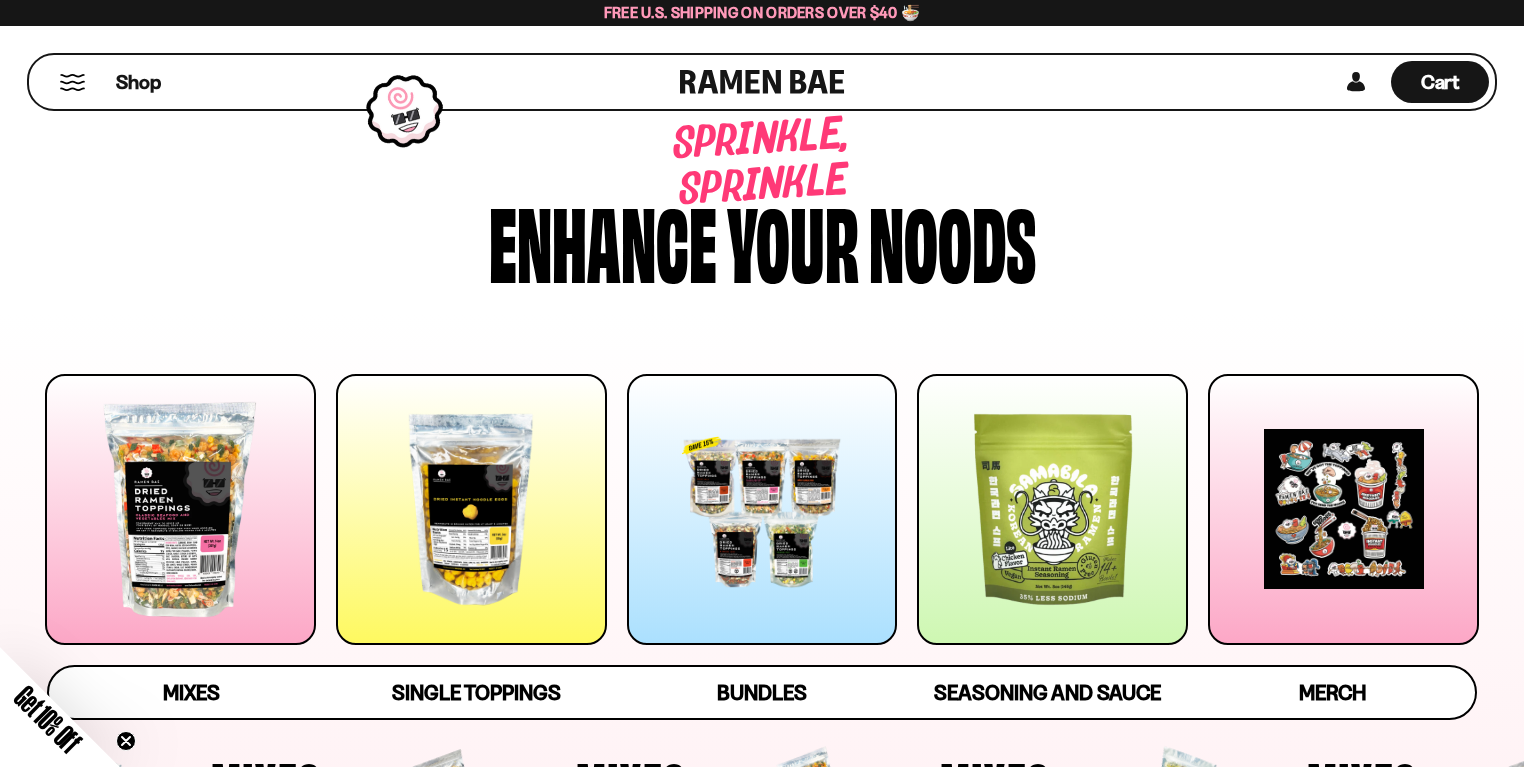 scroll, scrollTop: 426, scrollLeft: 0, axis: vertical 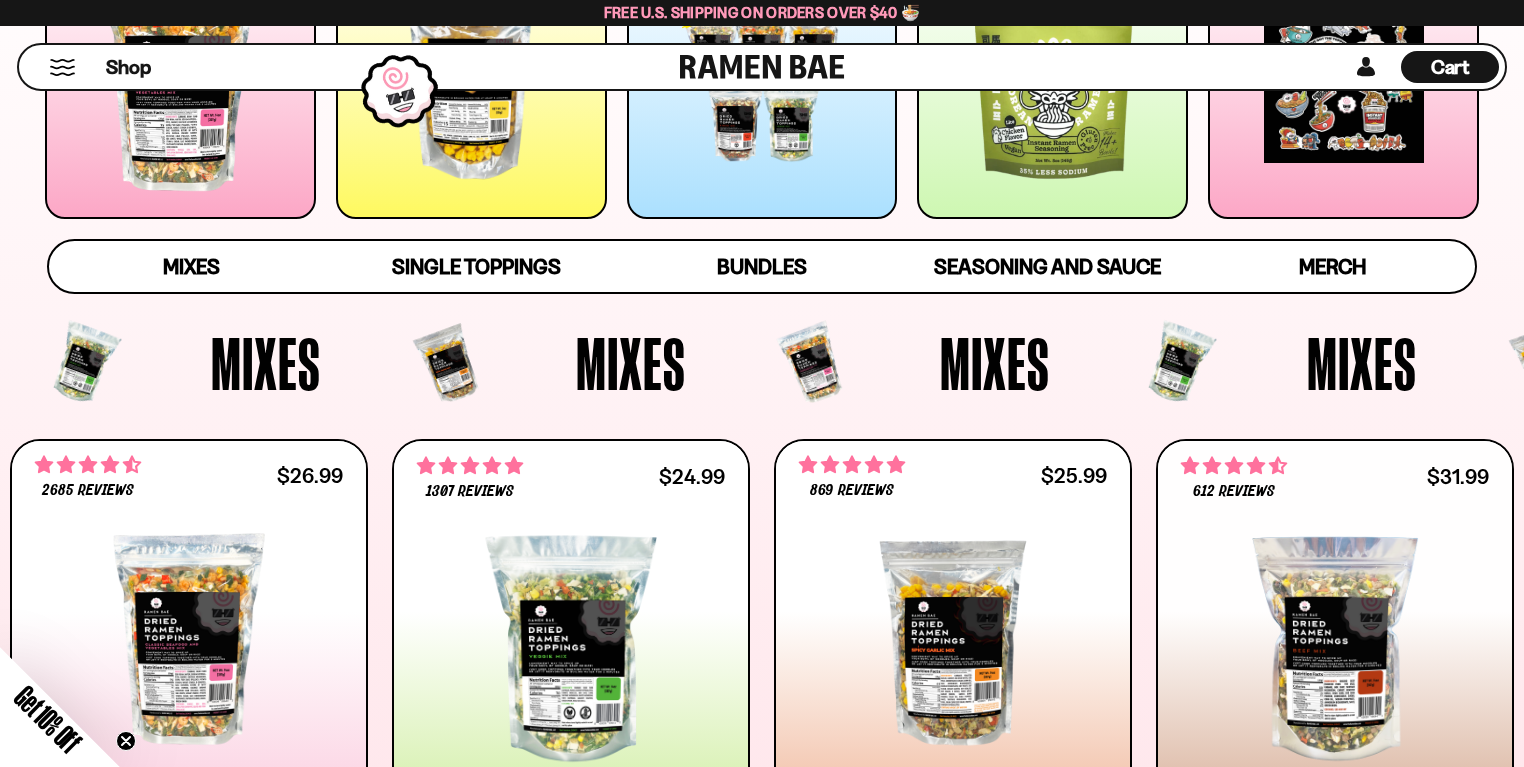 click at bounding box center (471, 83) 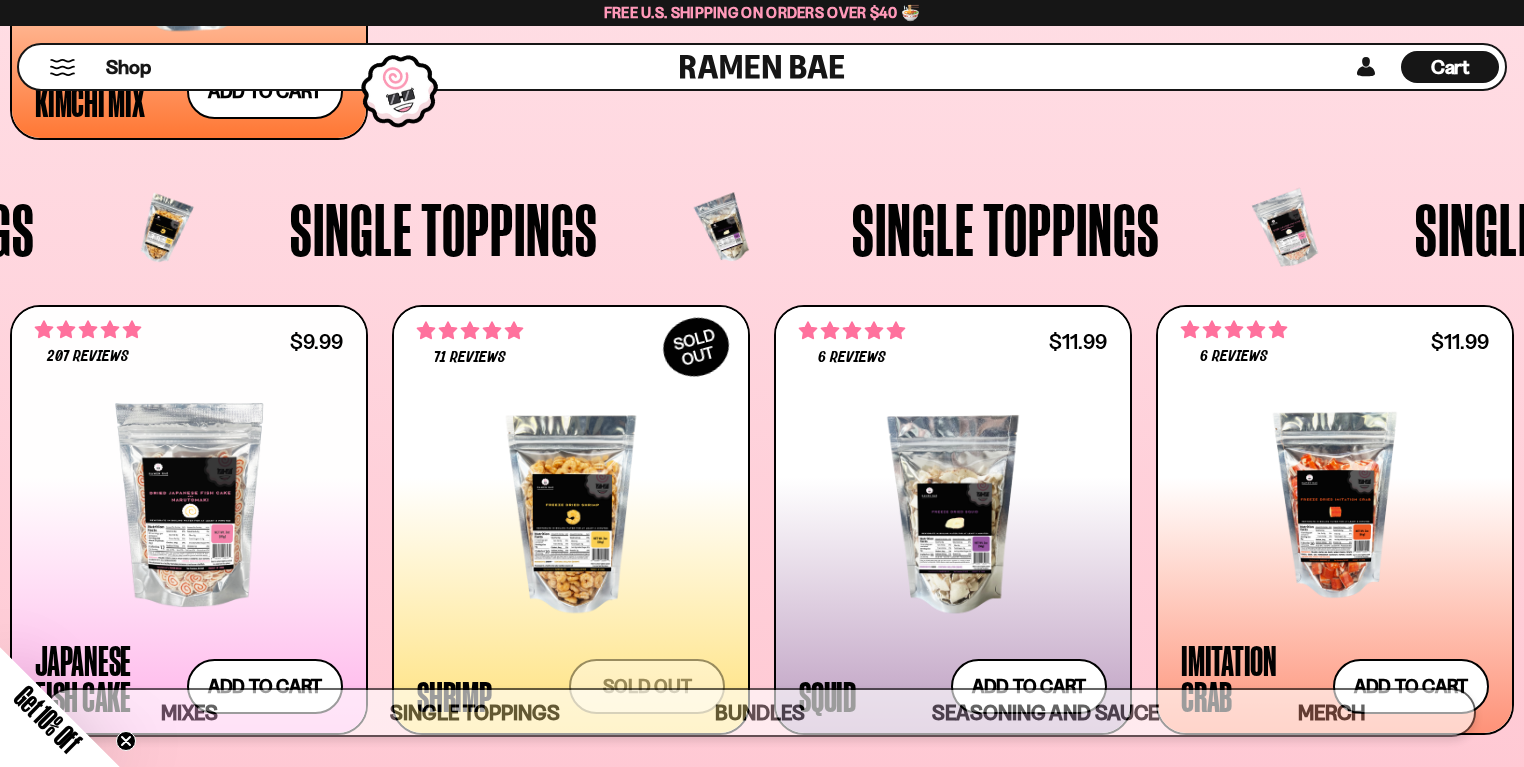 scroll, scrollTop: 1895, scrollLeft: 0, axis: vertical 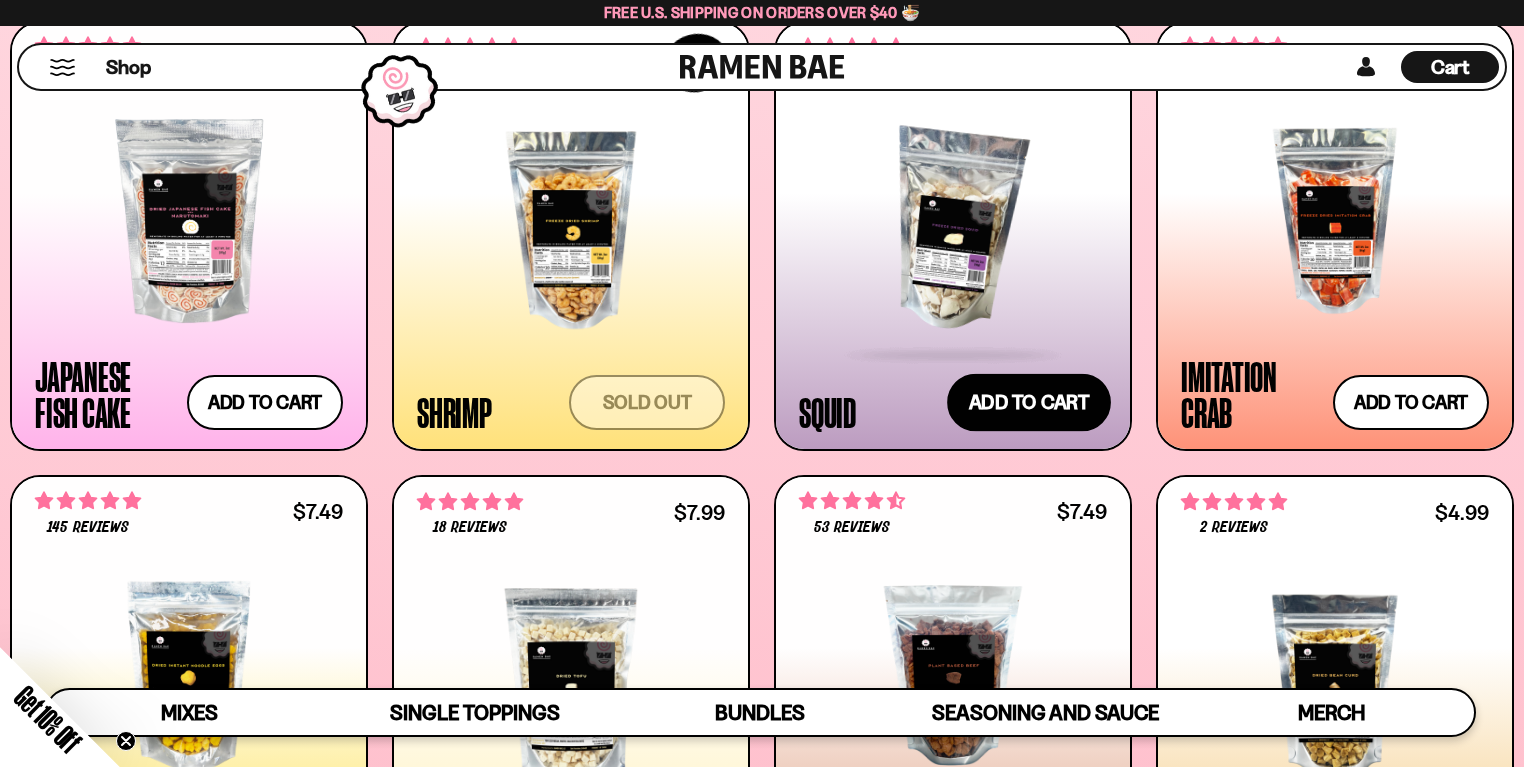 click on "Add to cart
Add
—
Regular price
$11.99
Regular price
Sale price
$11.99
Unit price
/
per" at bounding box center (1029, 403) 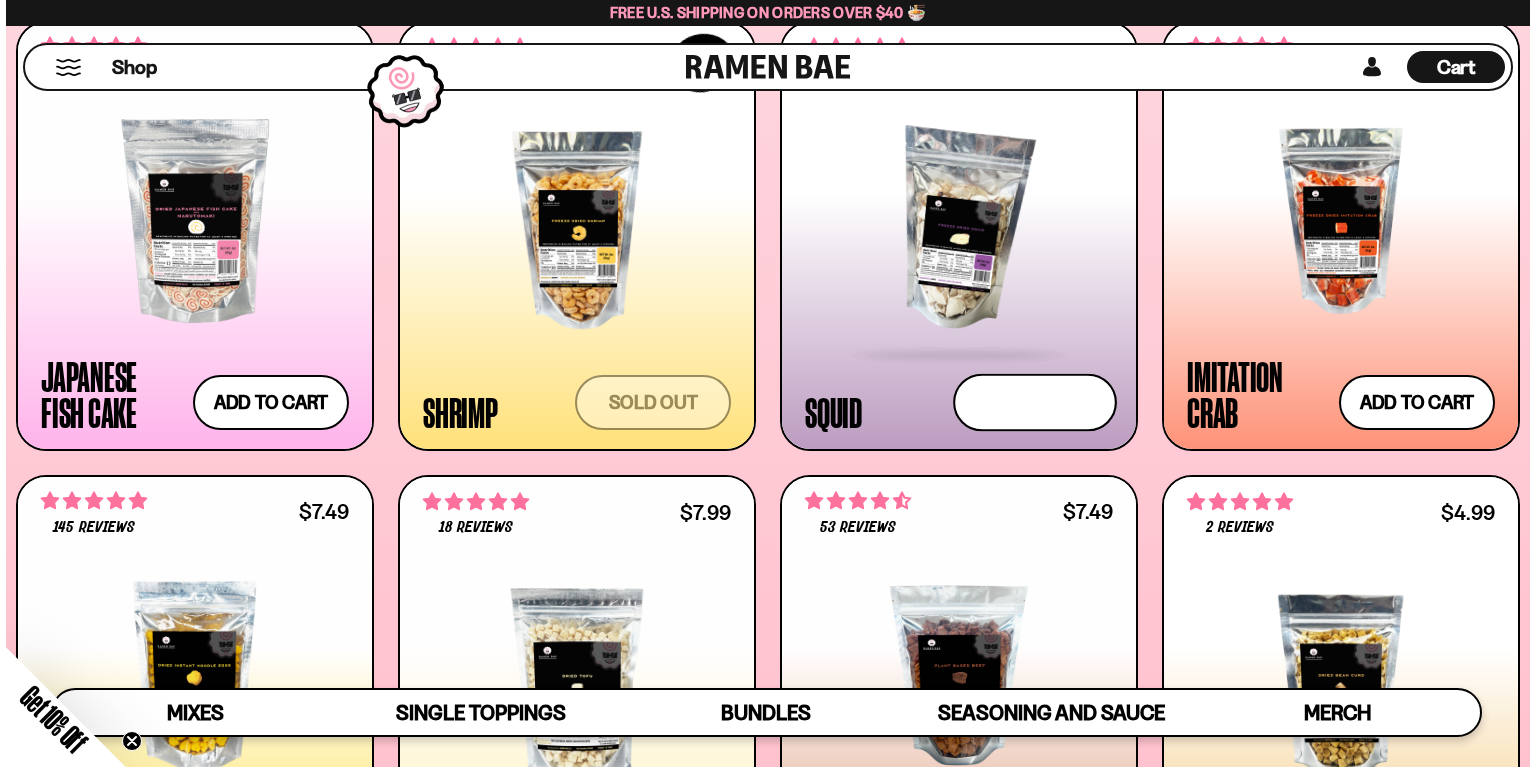 scroll, scrollTop: 1904, scrollLeft: 0, axis: vertical 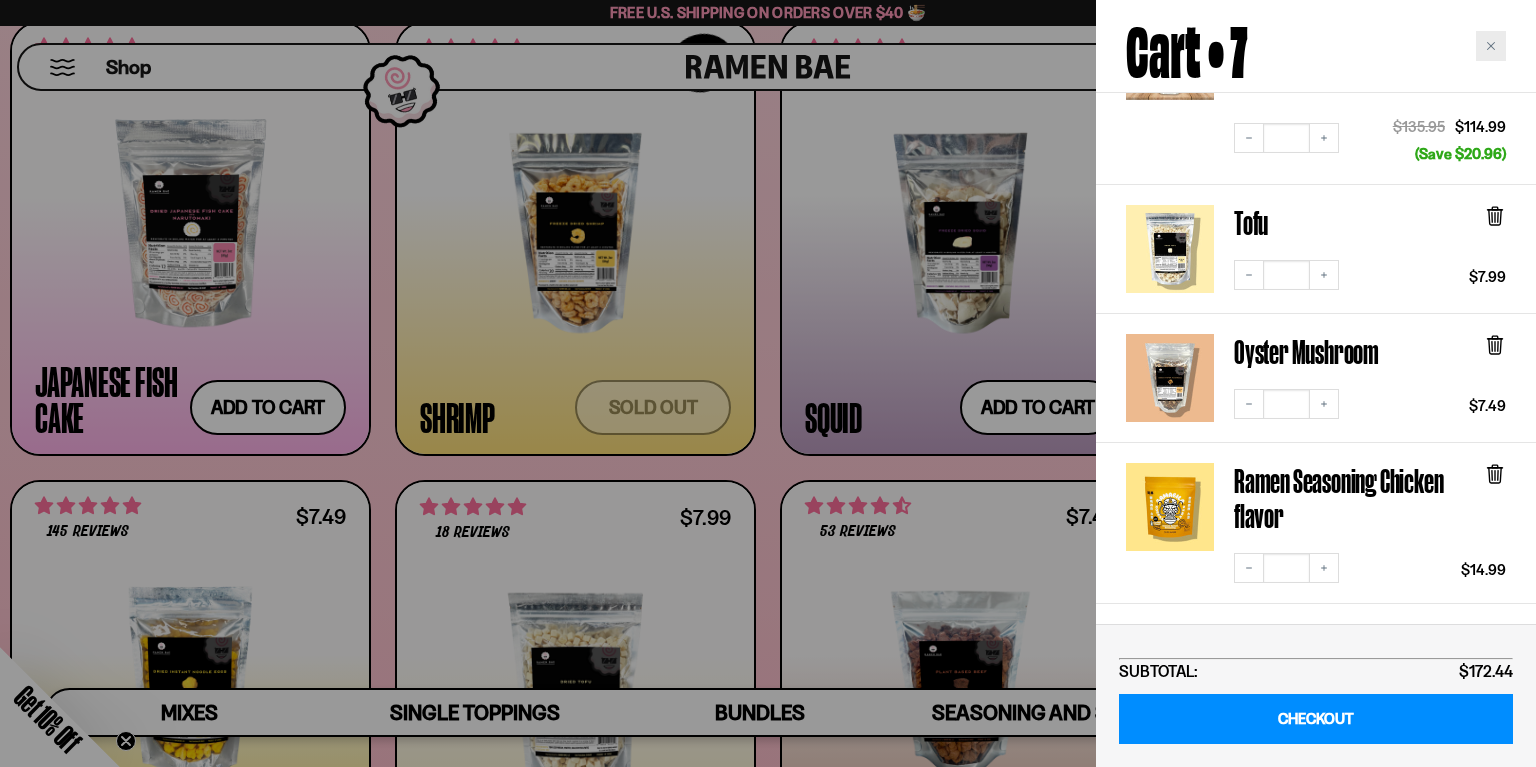 click 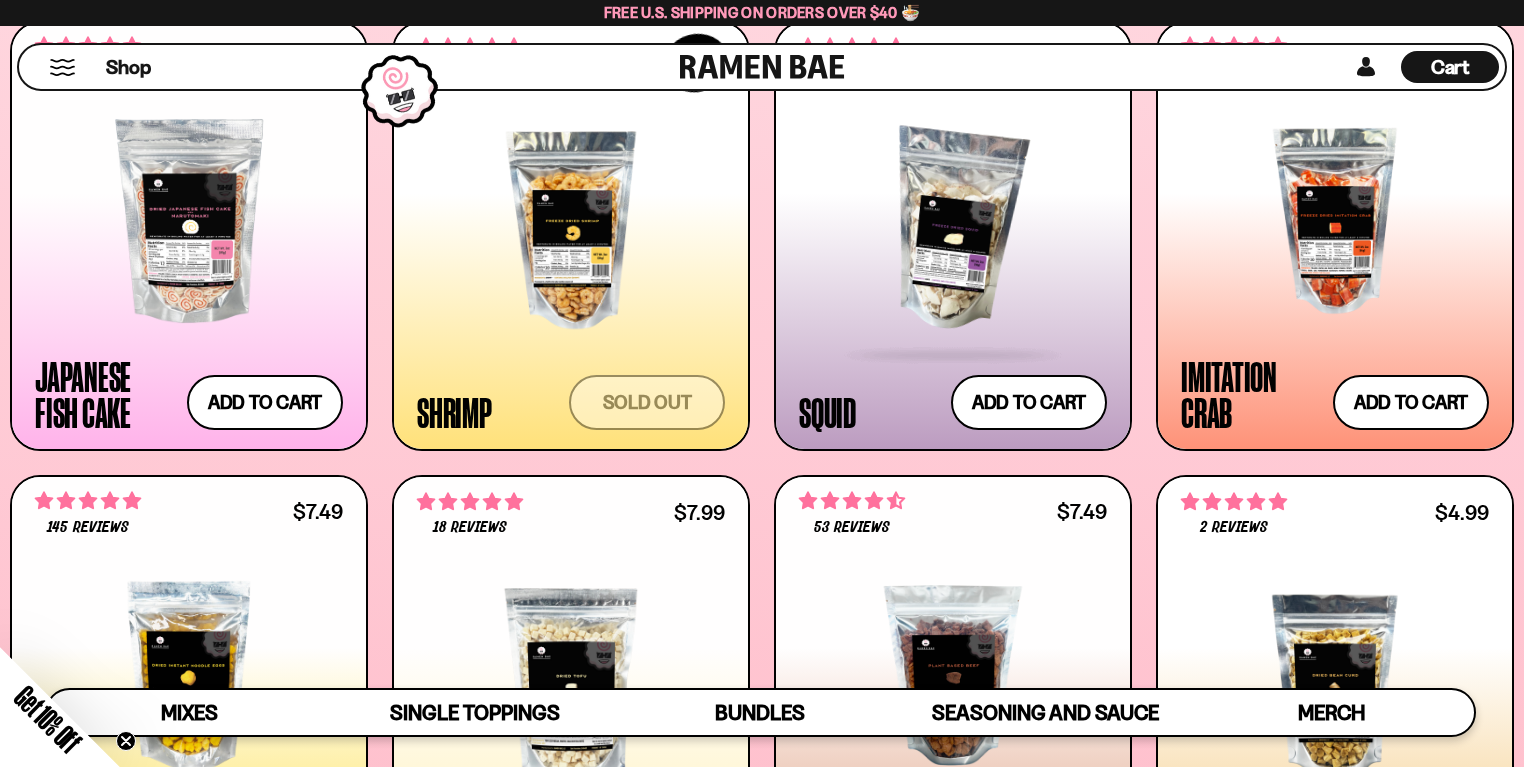 scroll, scrollTop: 2322, scrollLeft: 0, axis: vertical 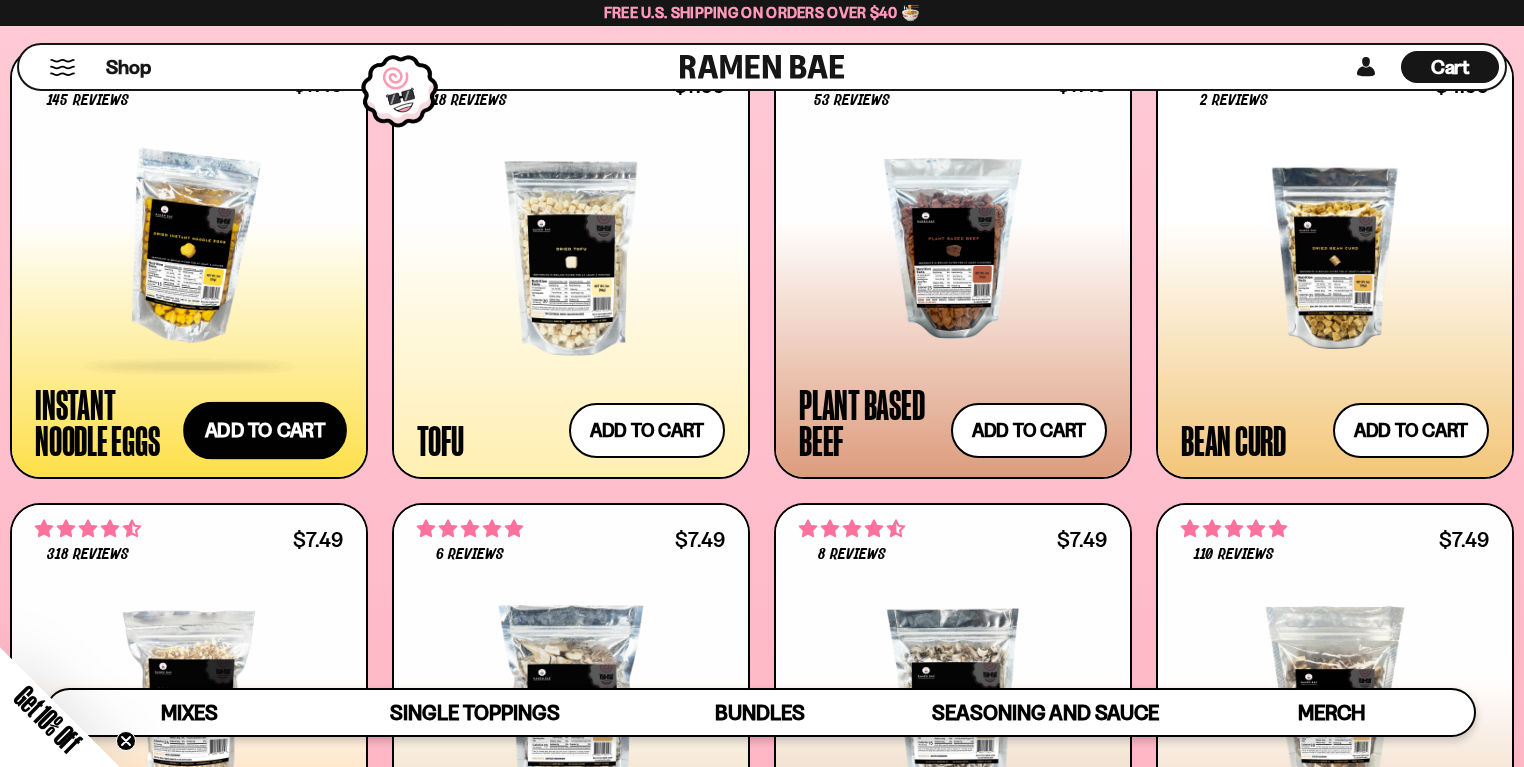 click on "Add to cart
Add
—
Regular price
$7.49
Regular price
Sale price
$7.49
Unit price
/
per" at bounding box center [265, 431] 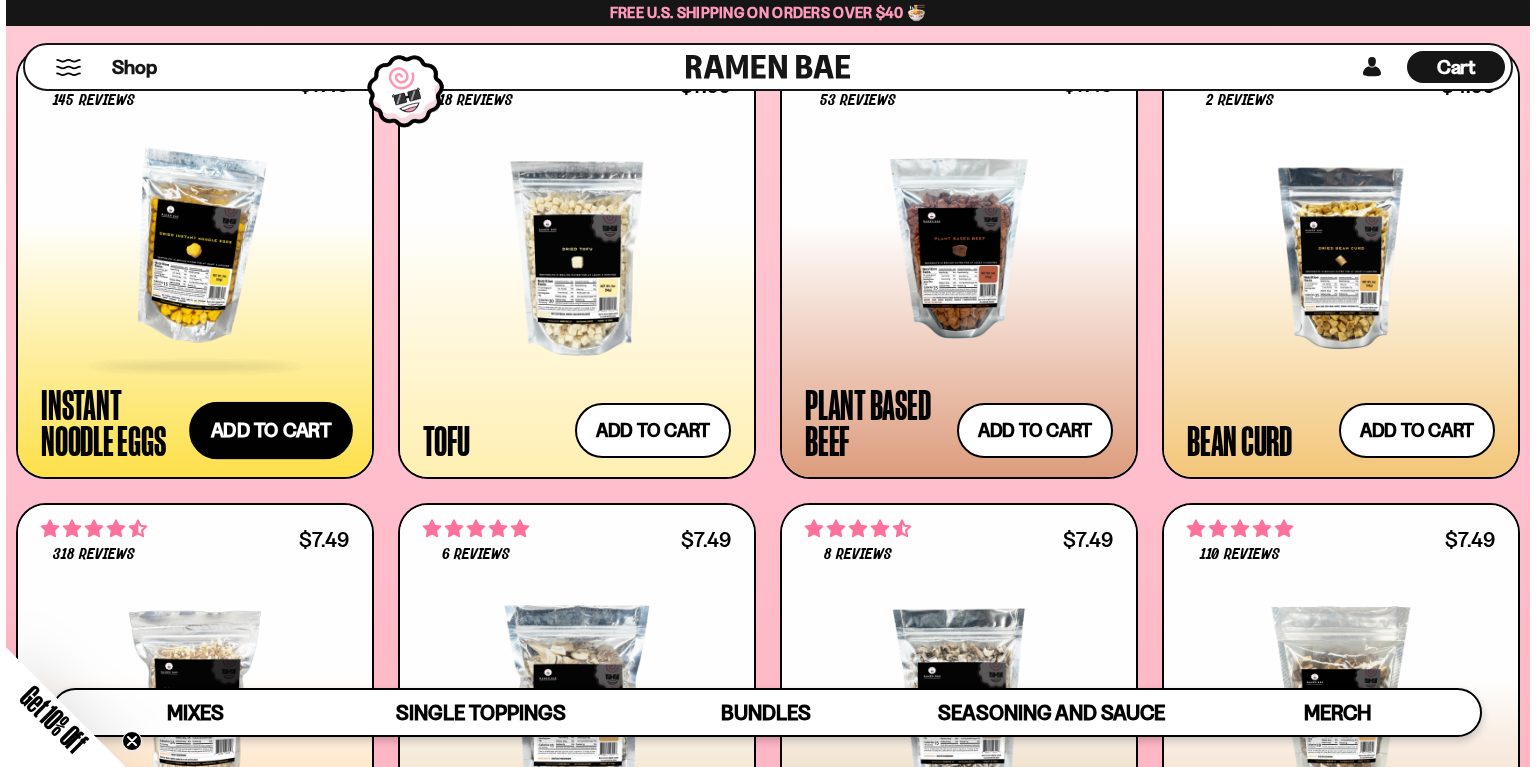 scroll, scrollTop: 2332, scrollLeft: 0, axis: vertical 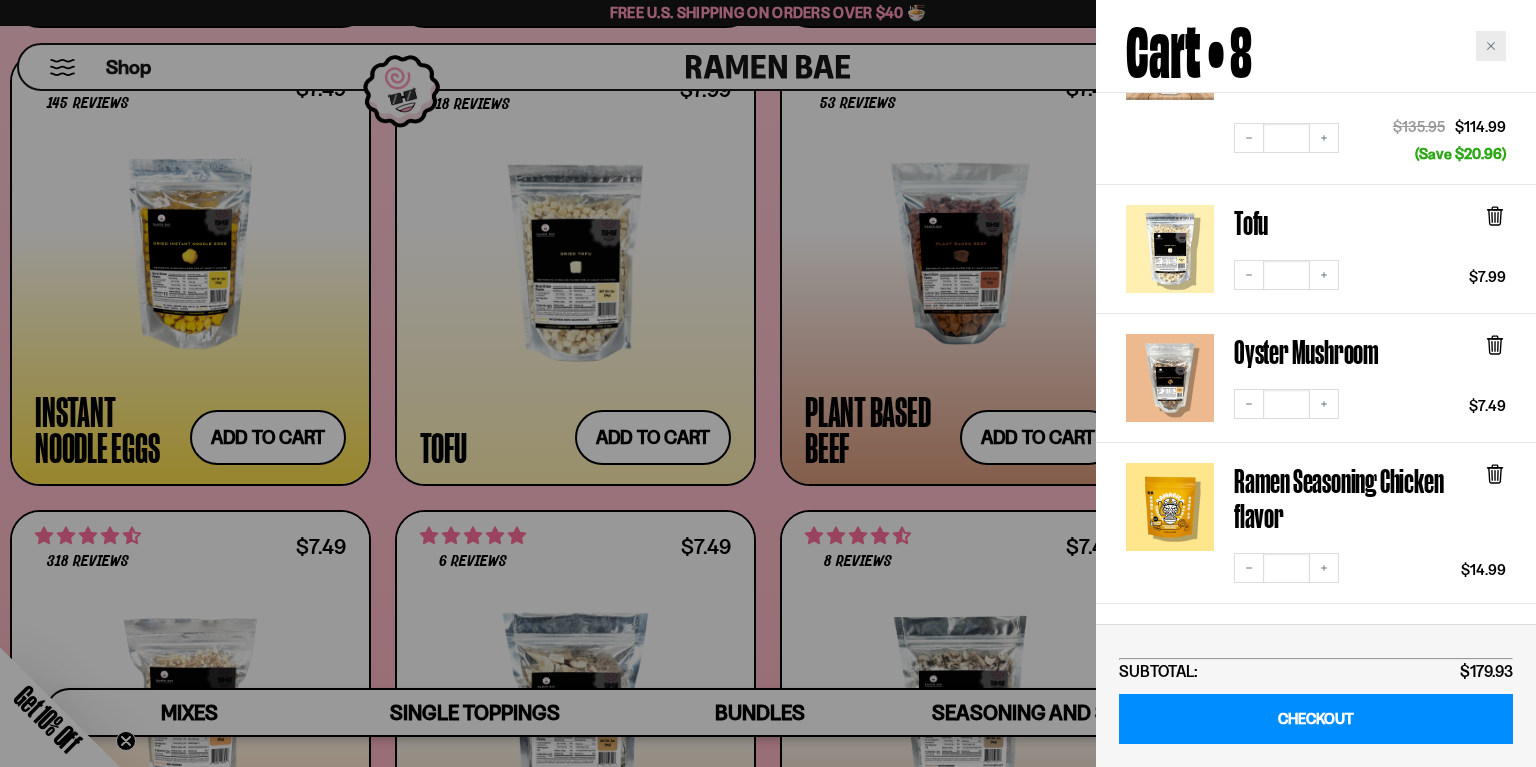 click at bounding box center (1491, 46) 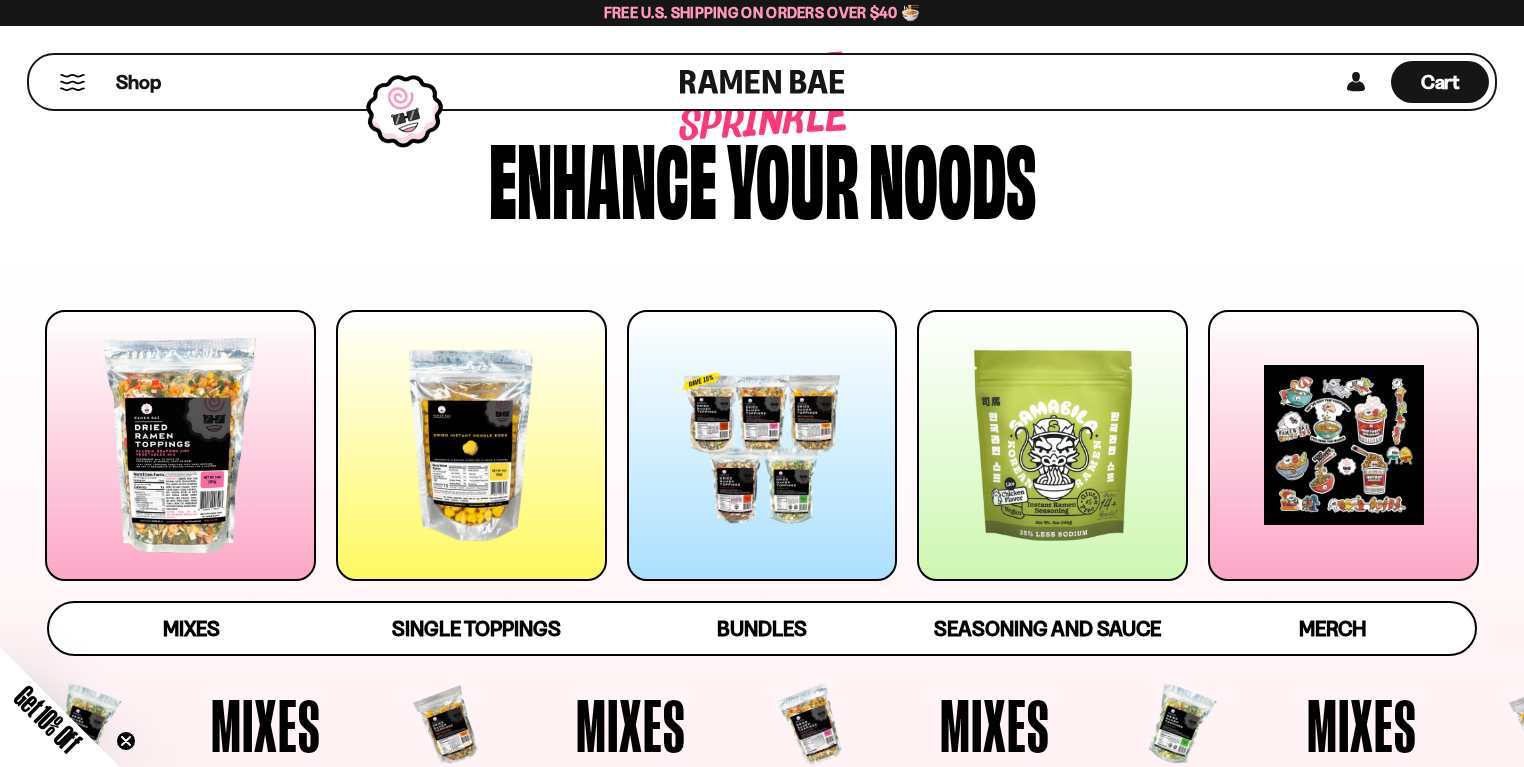 scroll, scrollTop: 0, scrollLeft: 0, axis: both 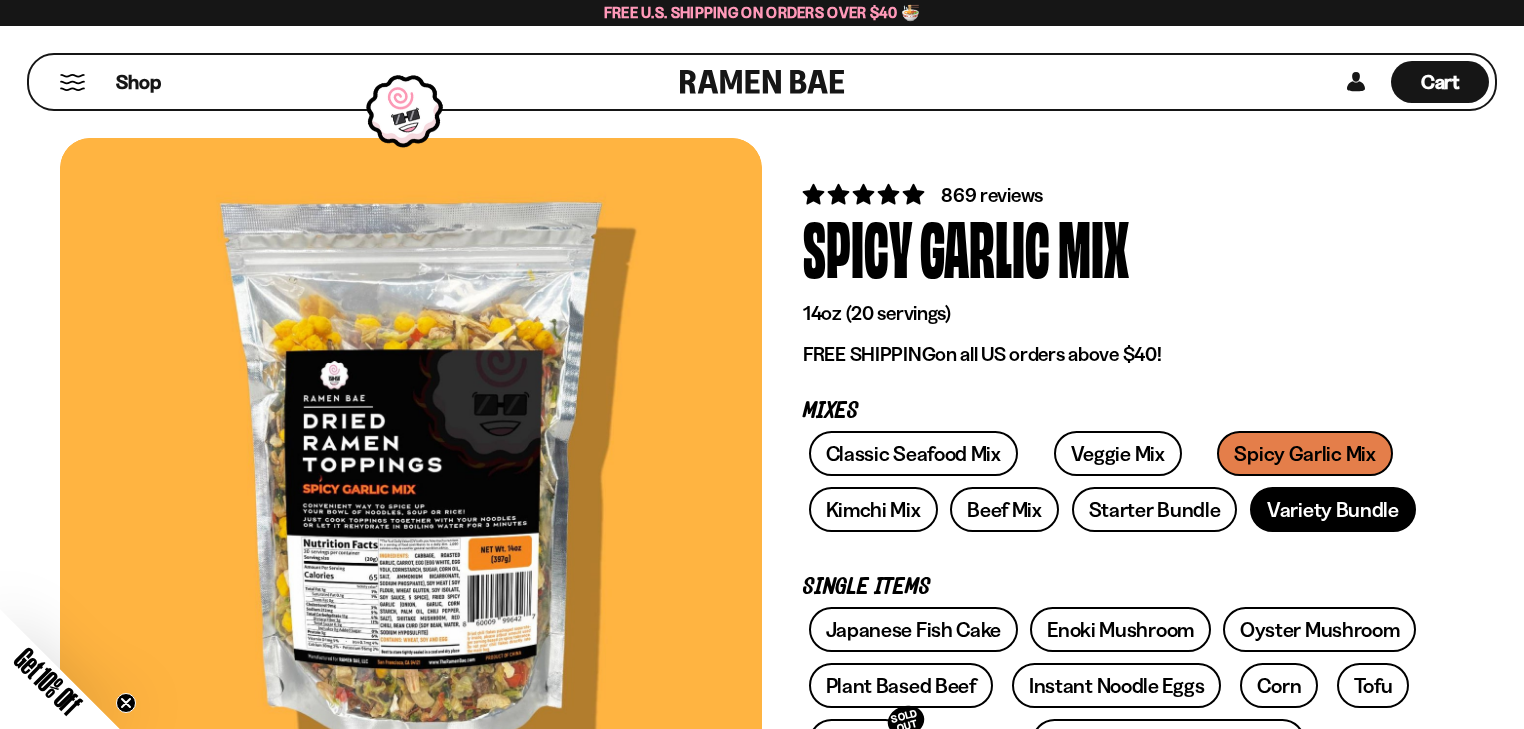 click on "Variety Bundle" at bounding box center [1333, 509] 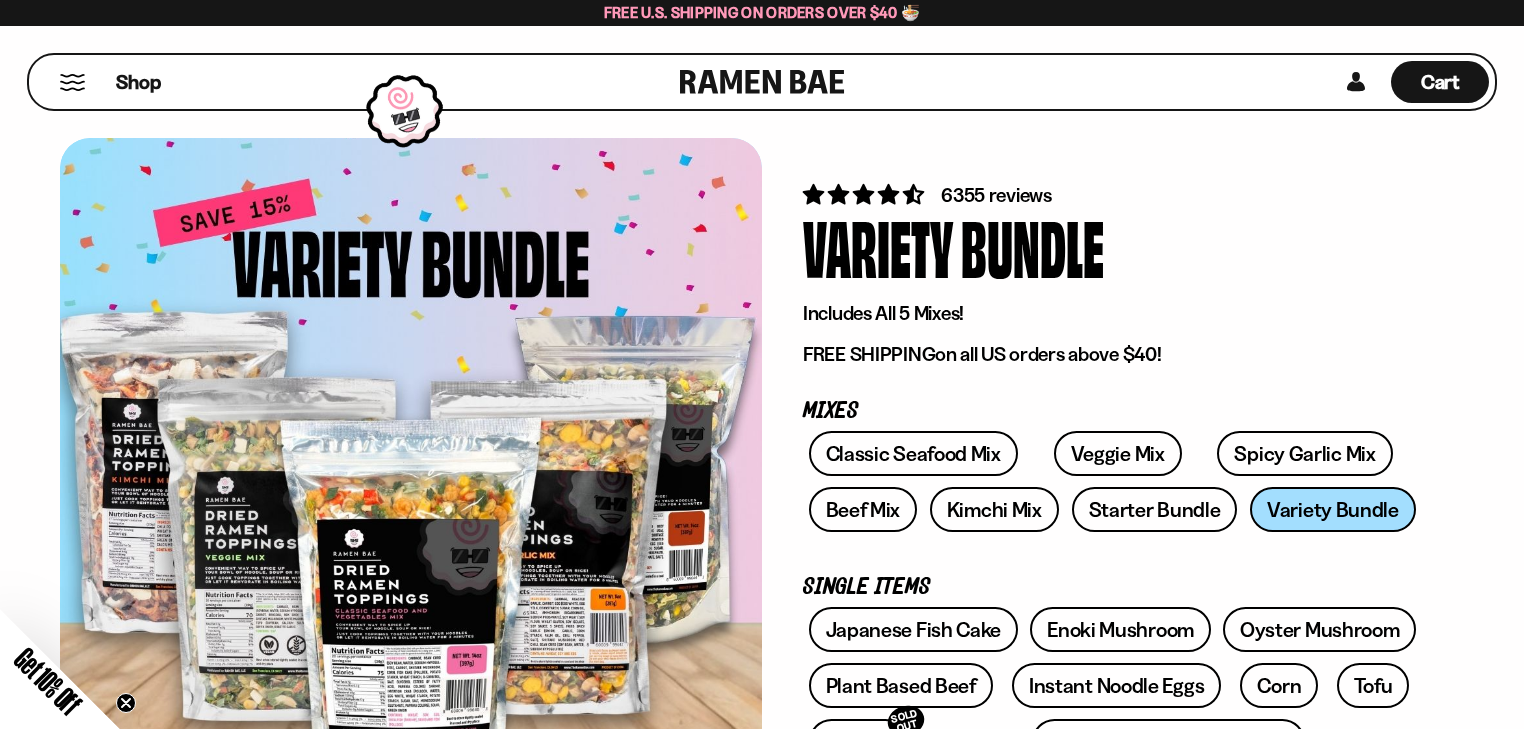 scroll, scrollTop: 426, scrollLeft: 0, axis: vertical 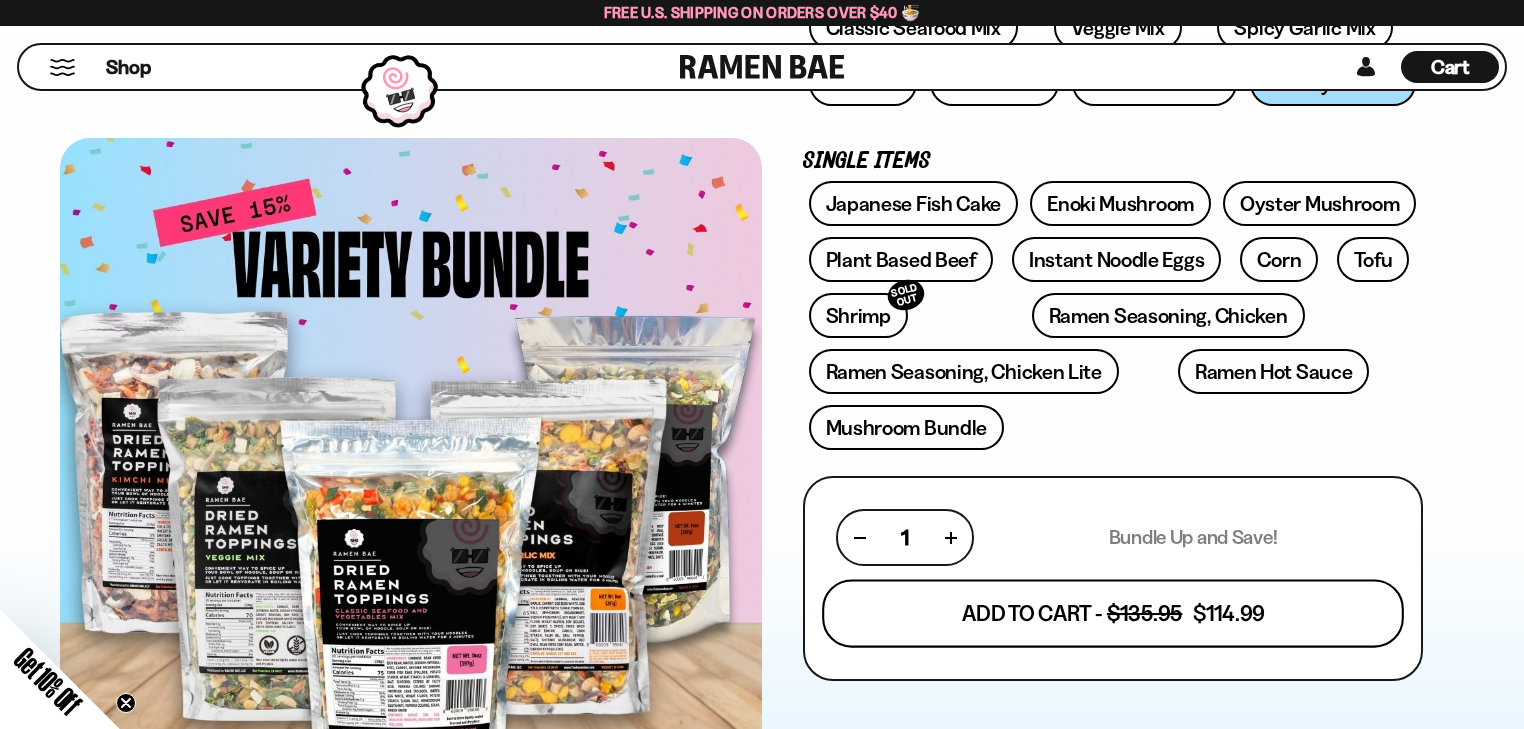 click on "Add To Cart -
$135.95
$114.99" at bounding box center (1113, 614) 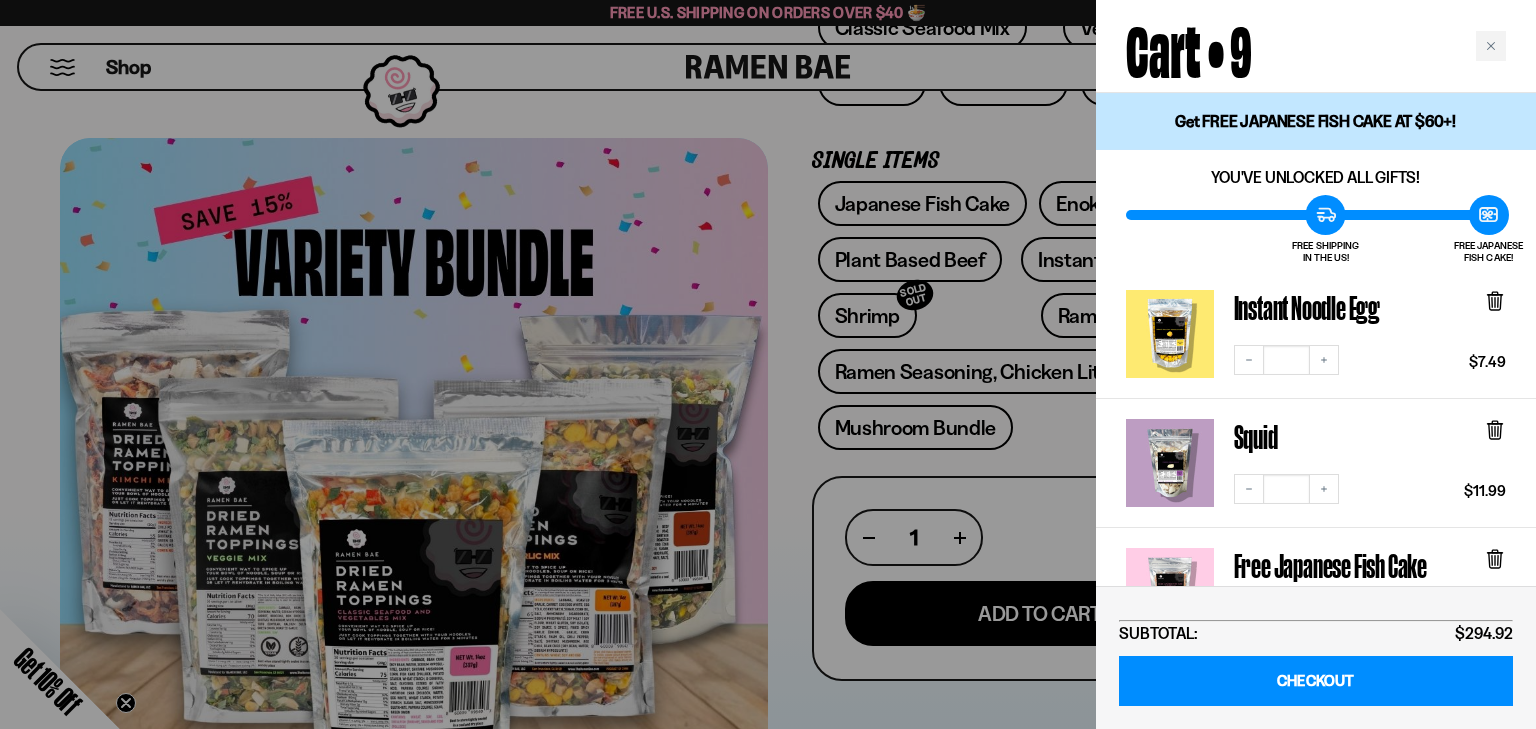 click at bounding box center [1491, 46] 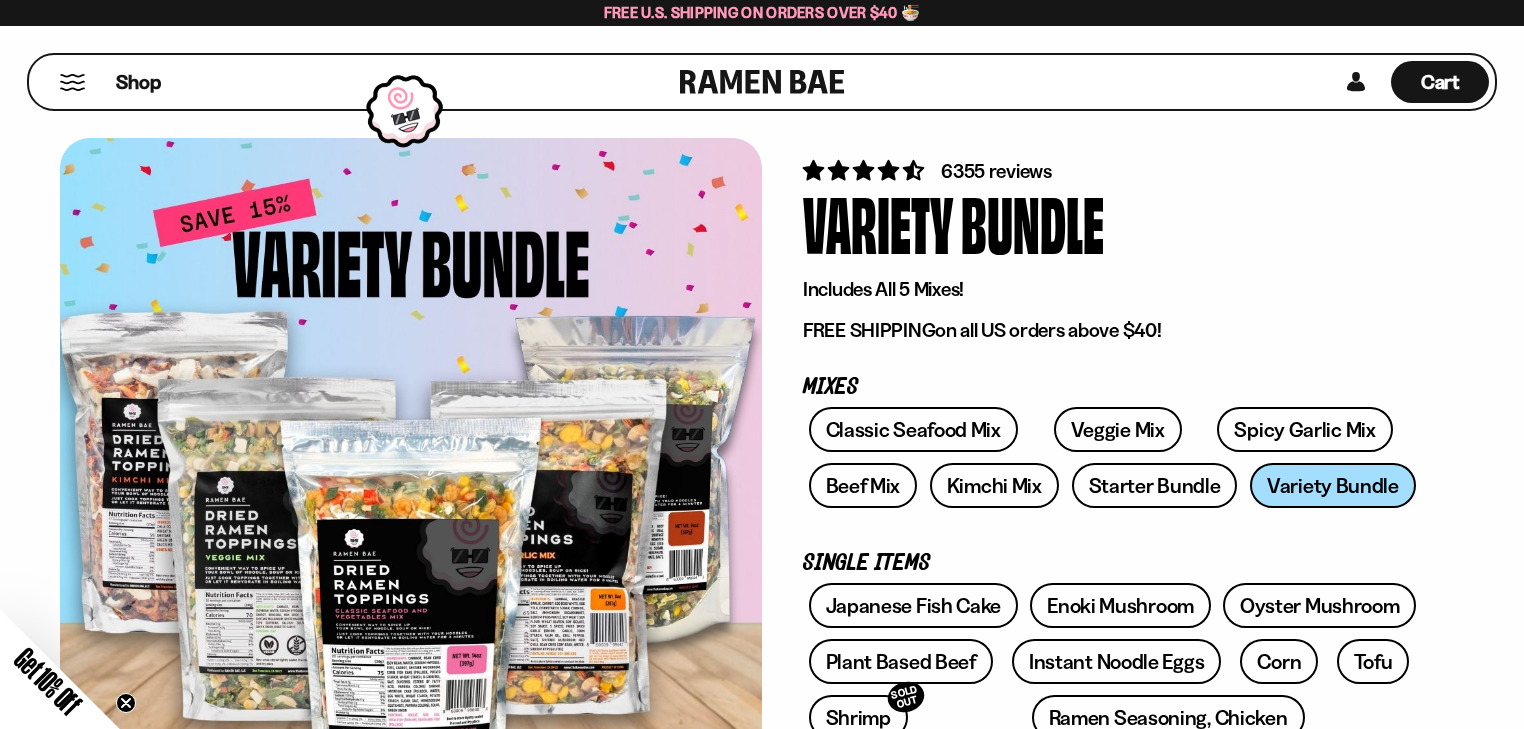 scroll, scrollTop: 0, scrollLeft: 0, axis: both 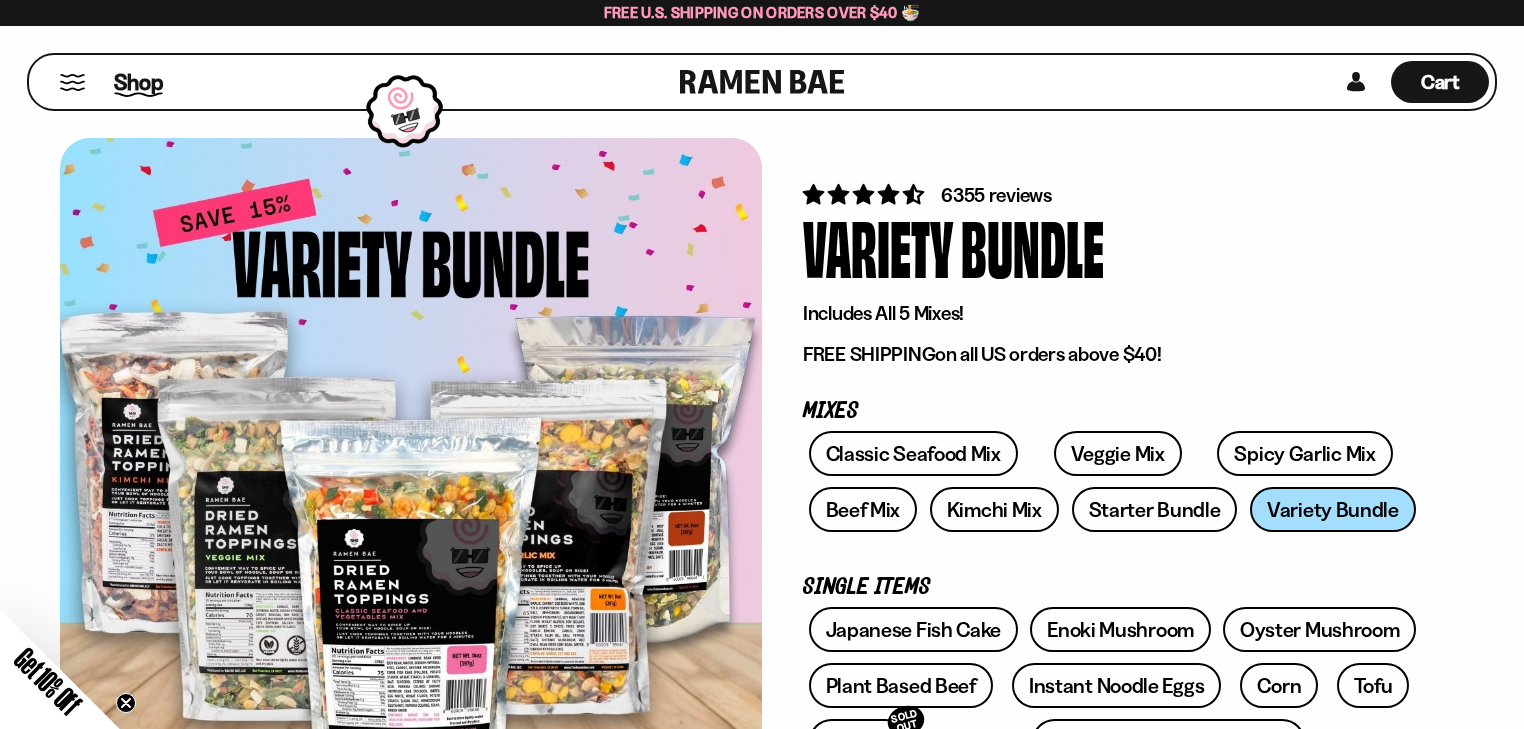 click on "Shop" at bounding box center [138, 82] 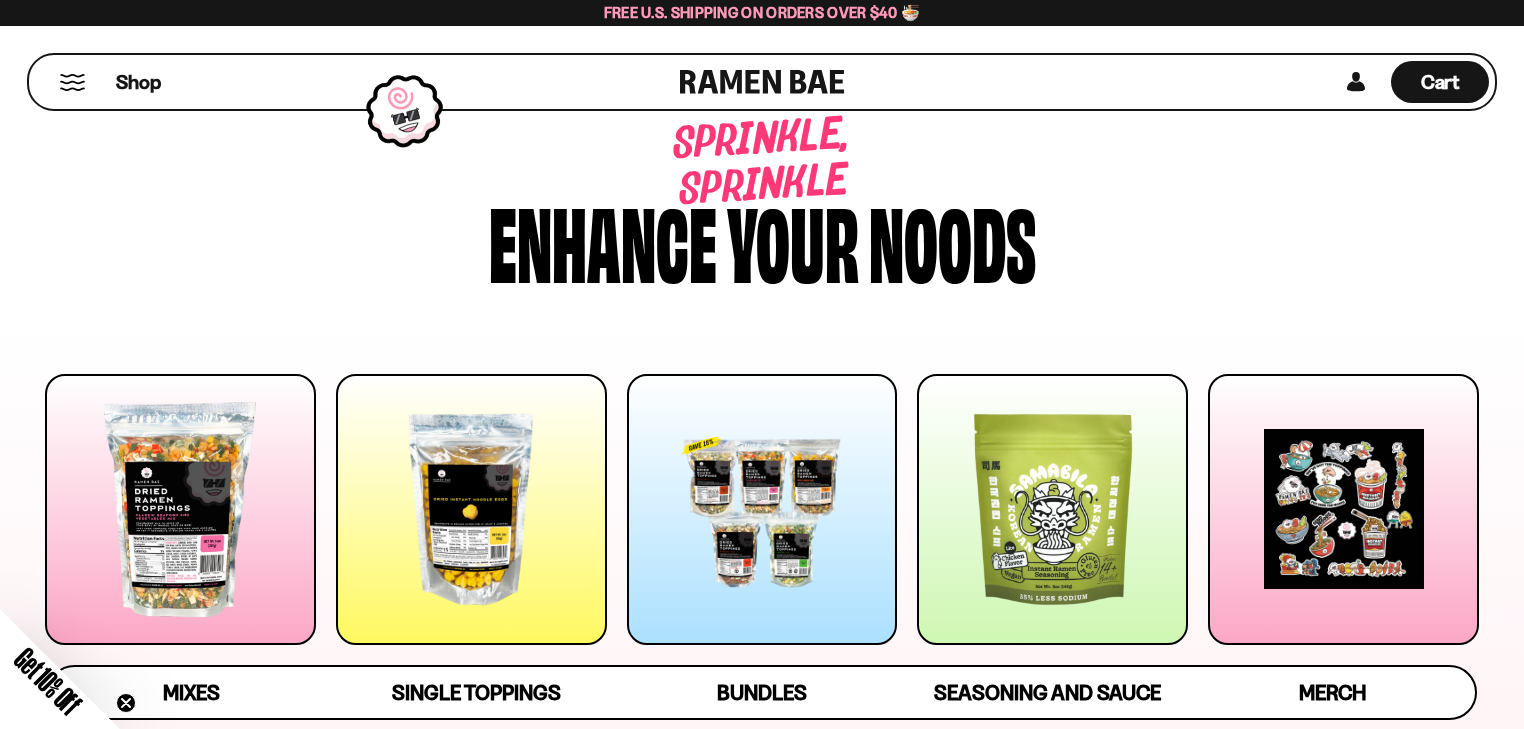 scroll, scrollTop: 426, scrollLeft: 0, axis: vertical 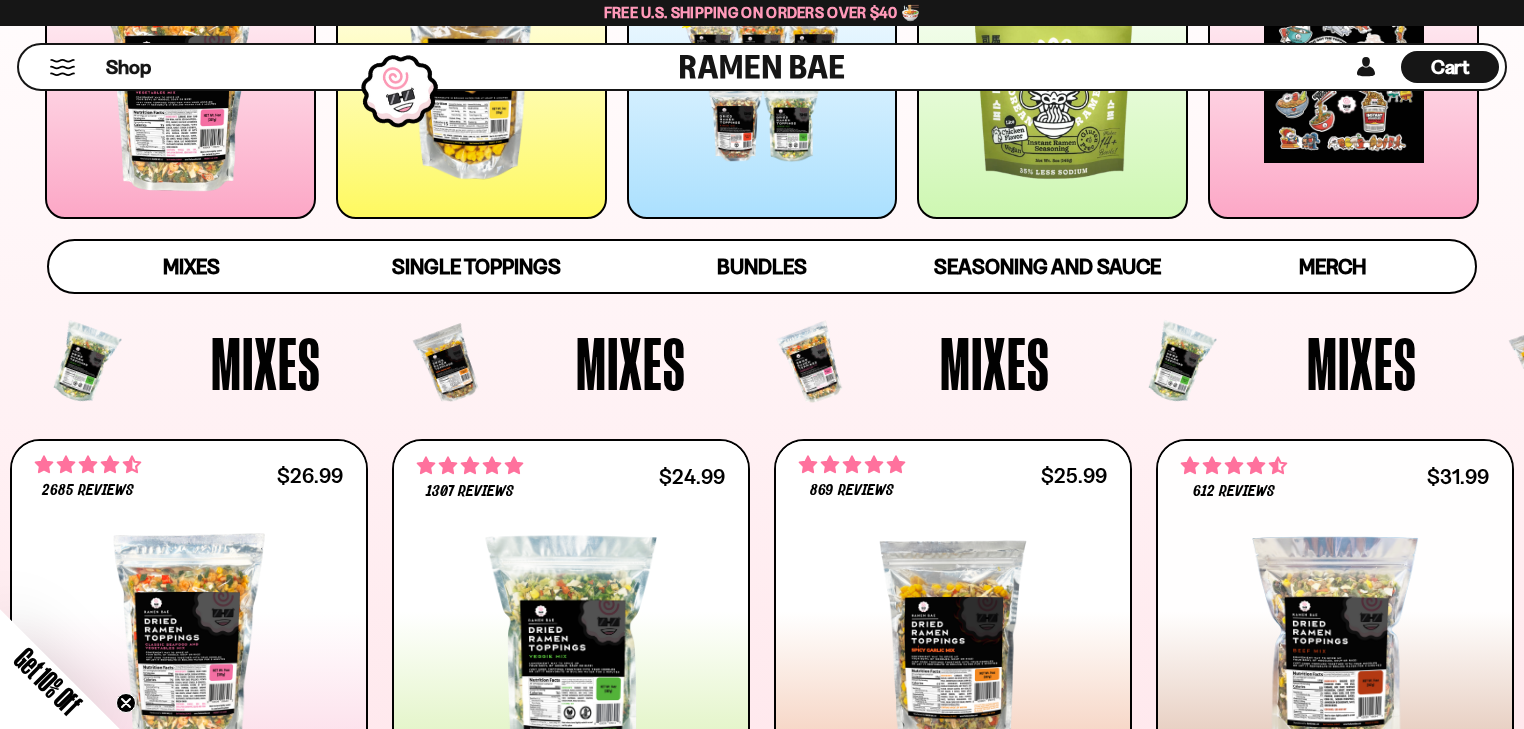 click at bounding box center (471, 83) 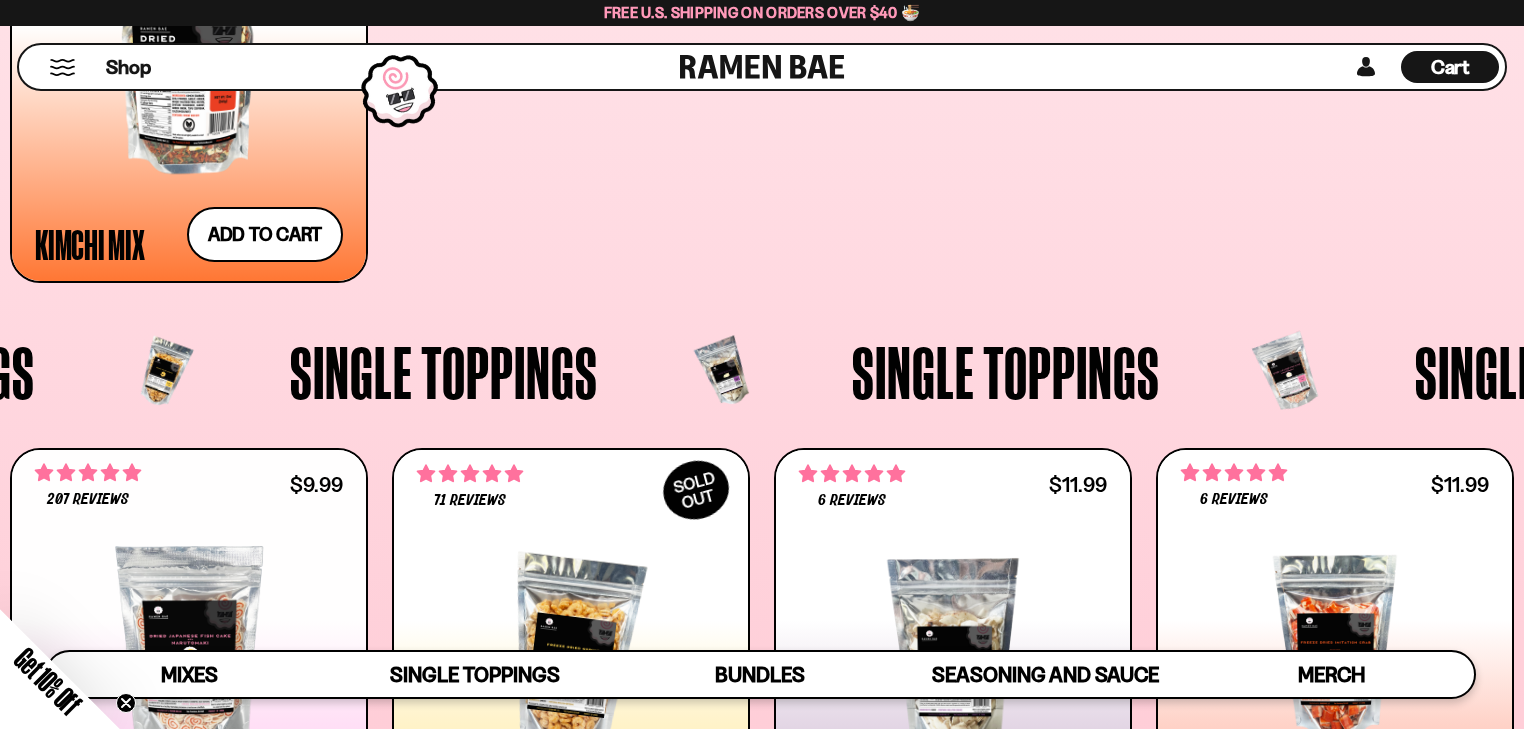 scroll, scrollTop: 1895, scrollLeft: 0, axis: vertical 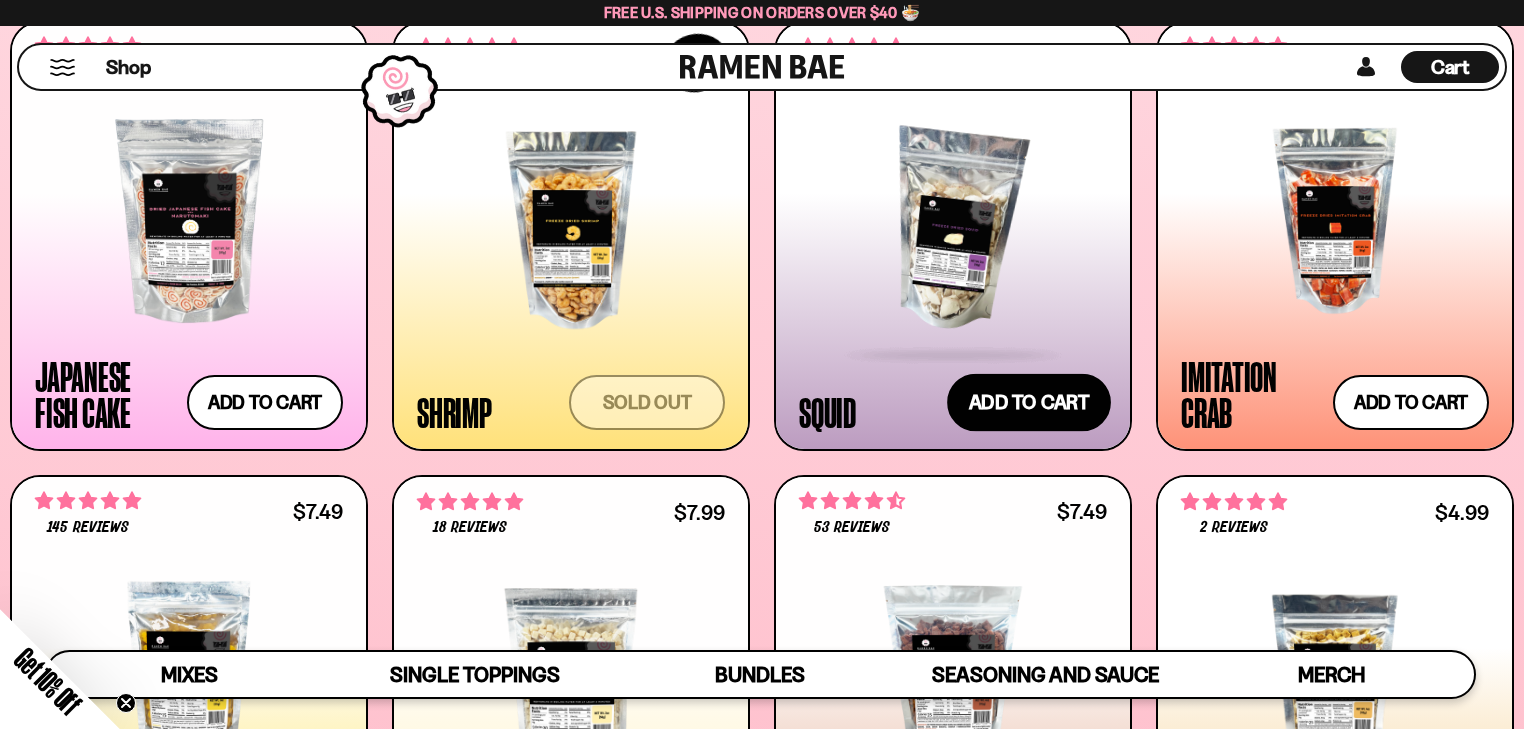 click on "Add to cart
Add
—
Regular price
$11.99
Regular price
Sale price
$11.99
Unit price
/
per" at bounding box center [1029, 403] 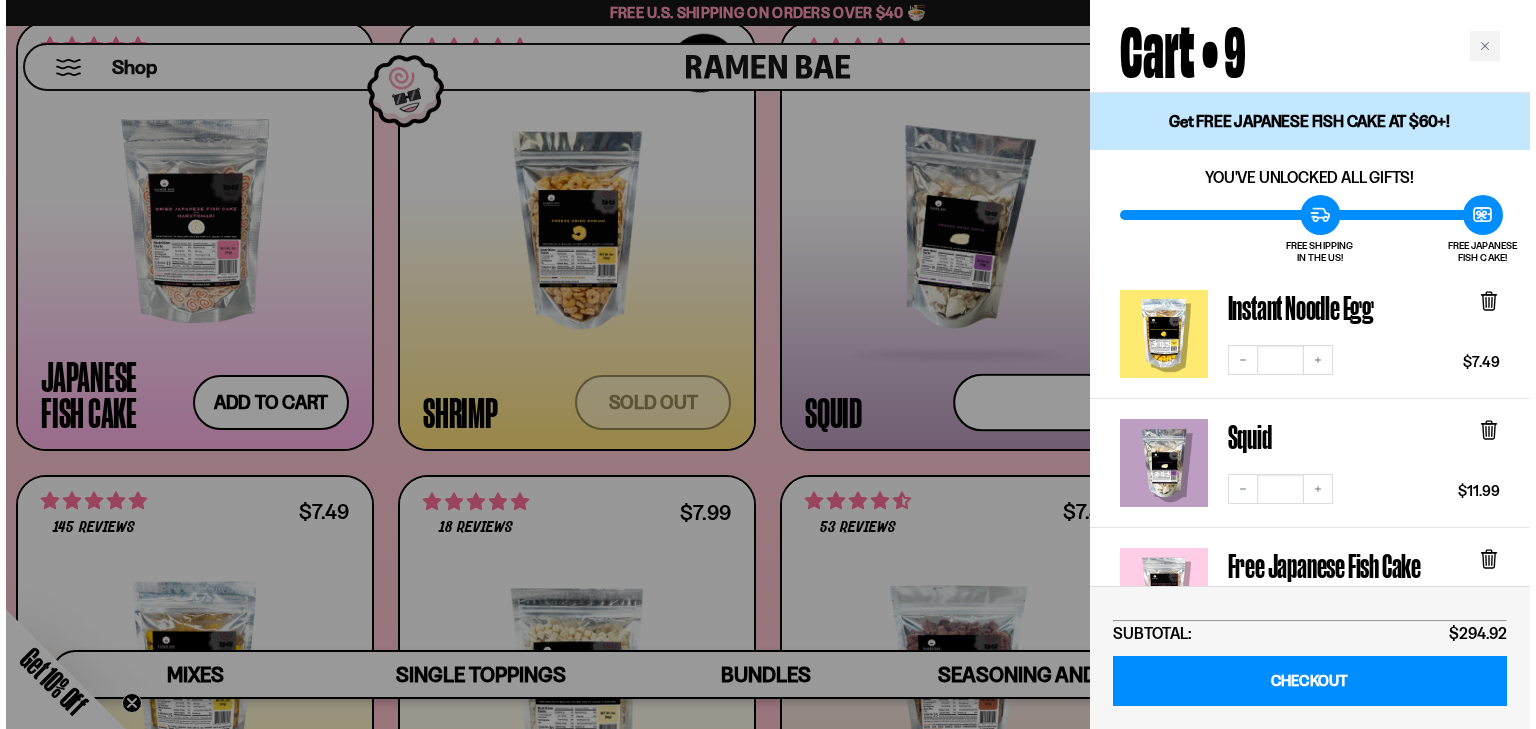 scroll, scrollTop: 1904, scrollLeft: 0, axis: vertical 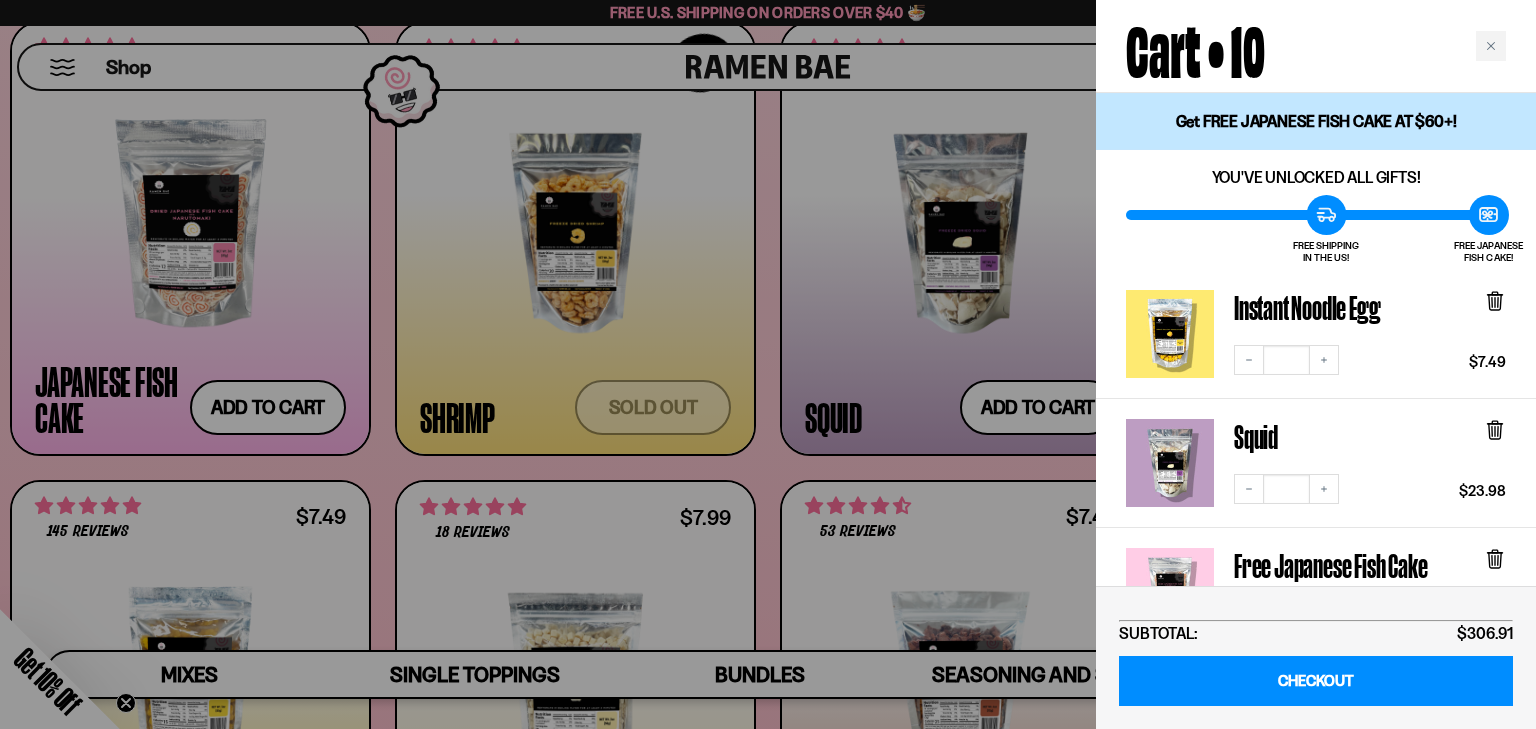 drag, startPoint x: 1497, startPoint y: 47, endPoint x: 1239, endPoint y: 186, distance: 293.06143 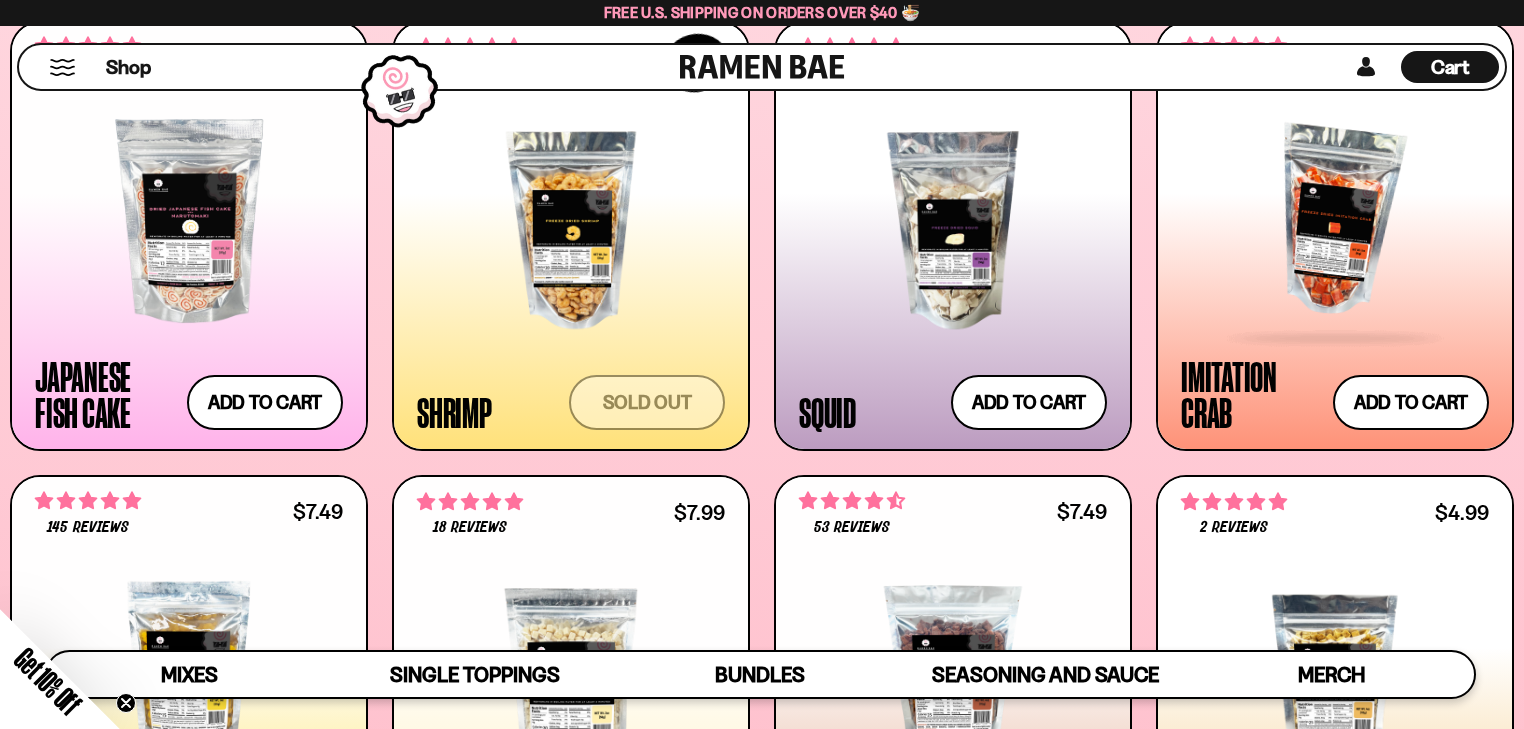 scroll, scrollTop: 2322, scrollLeft: 0, axis: vertical 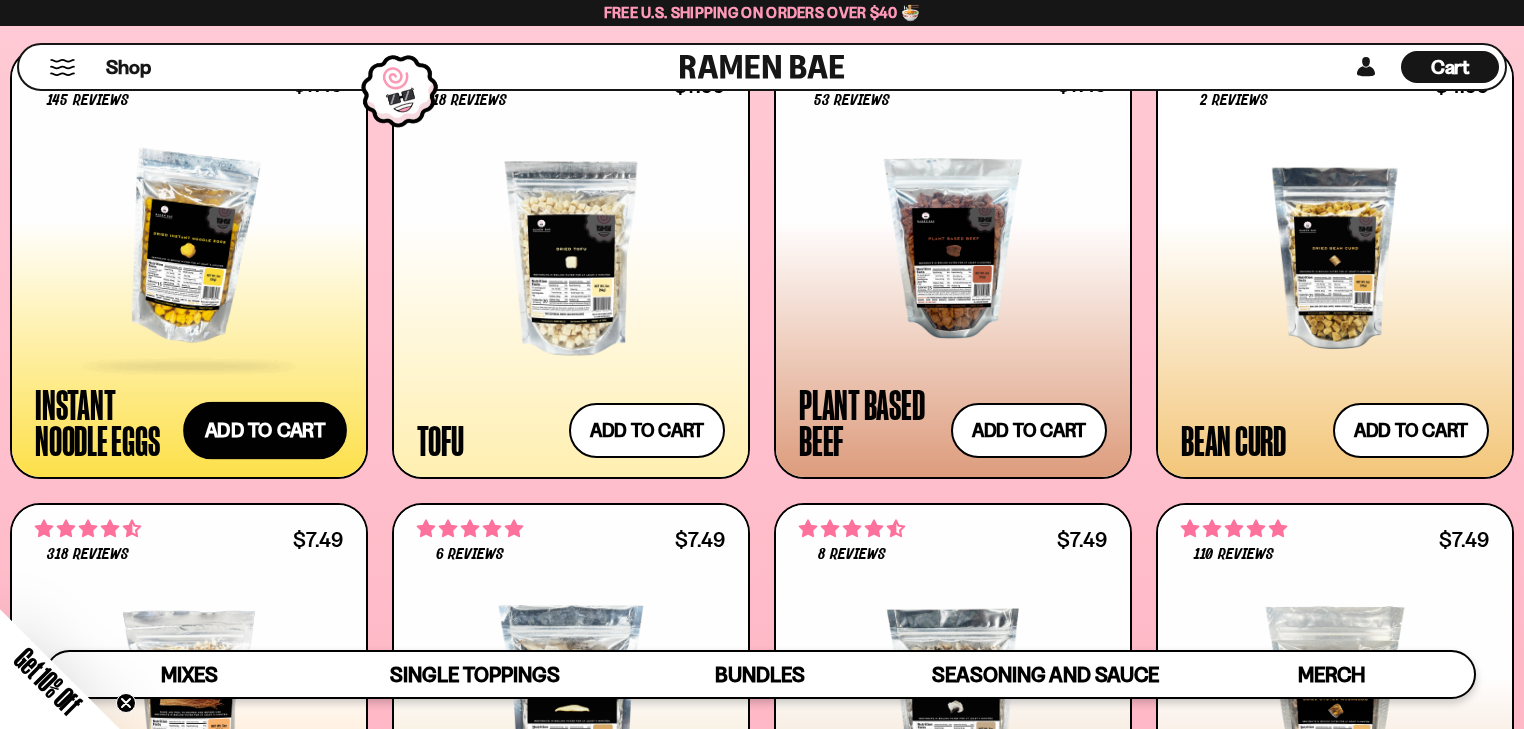 click on "Add to cart
Add
—
Regular price
$7.49
Regular price
Sale price
$7.49
Unit price
/
per" at bounding box center (265, 431) 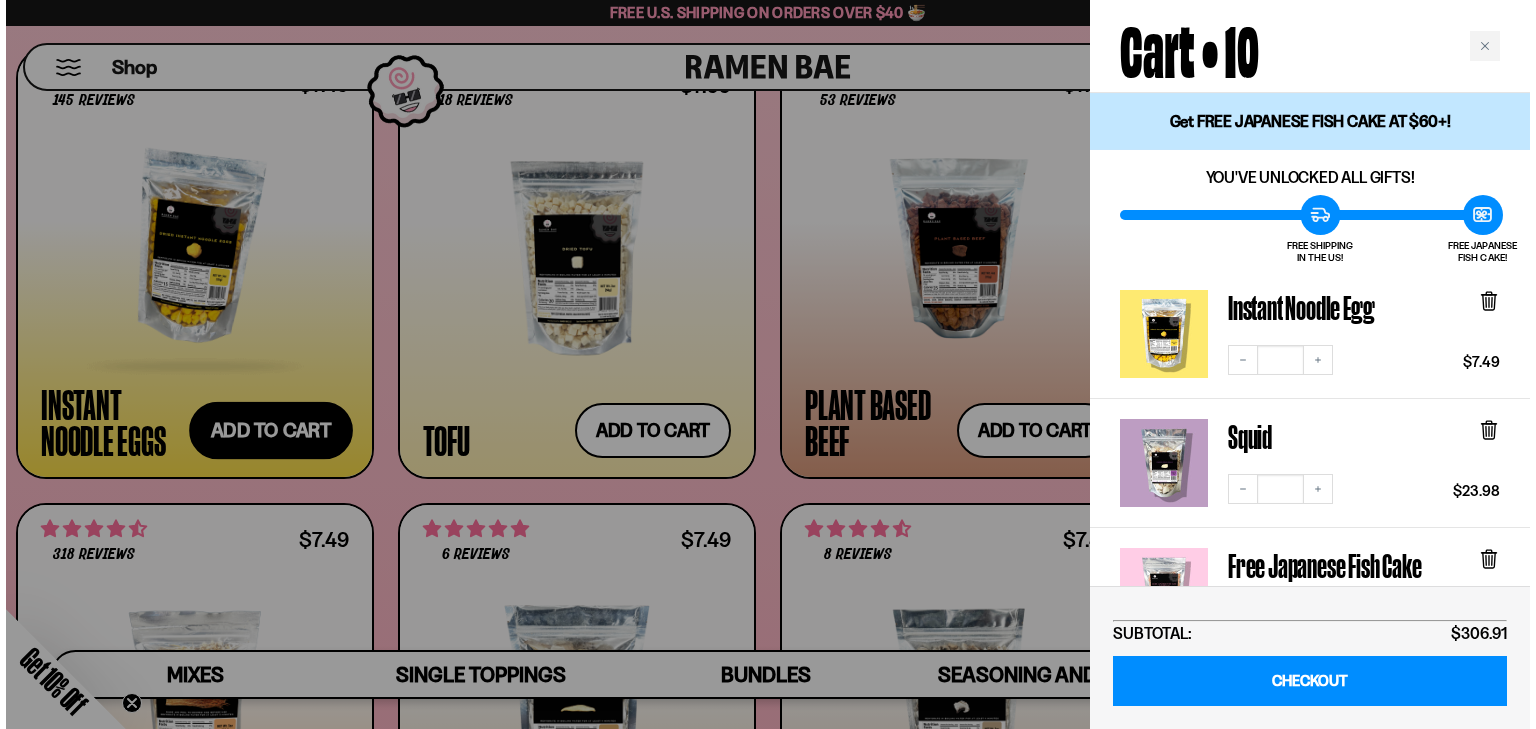 scroll, scrollTop: 2332, scrollLeft: 0, axis: vertical 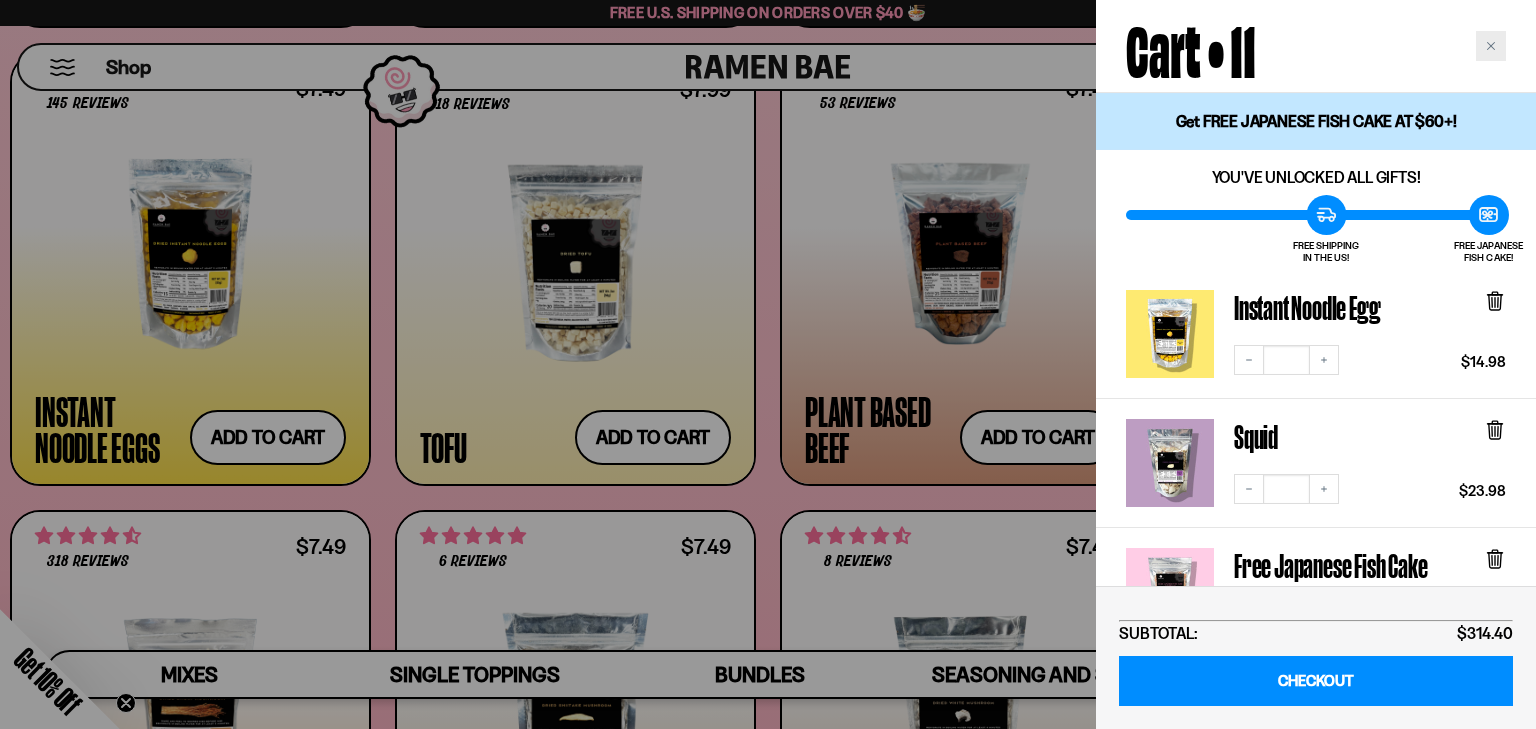 click 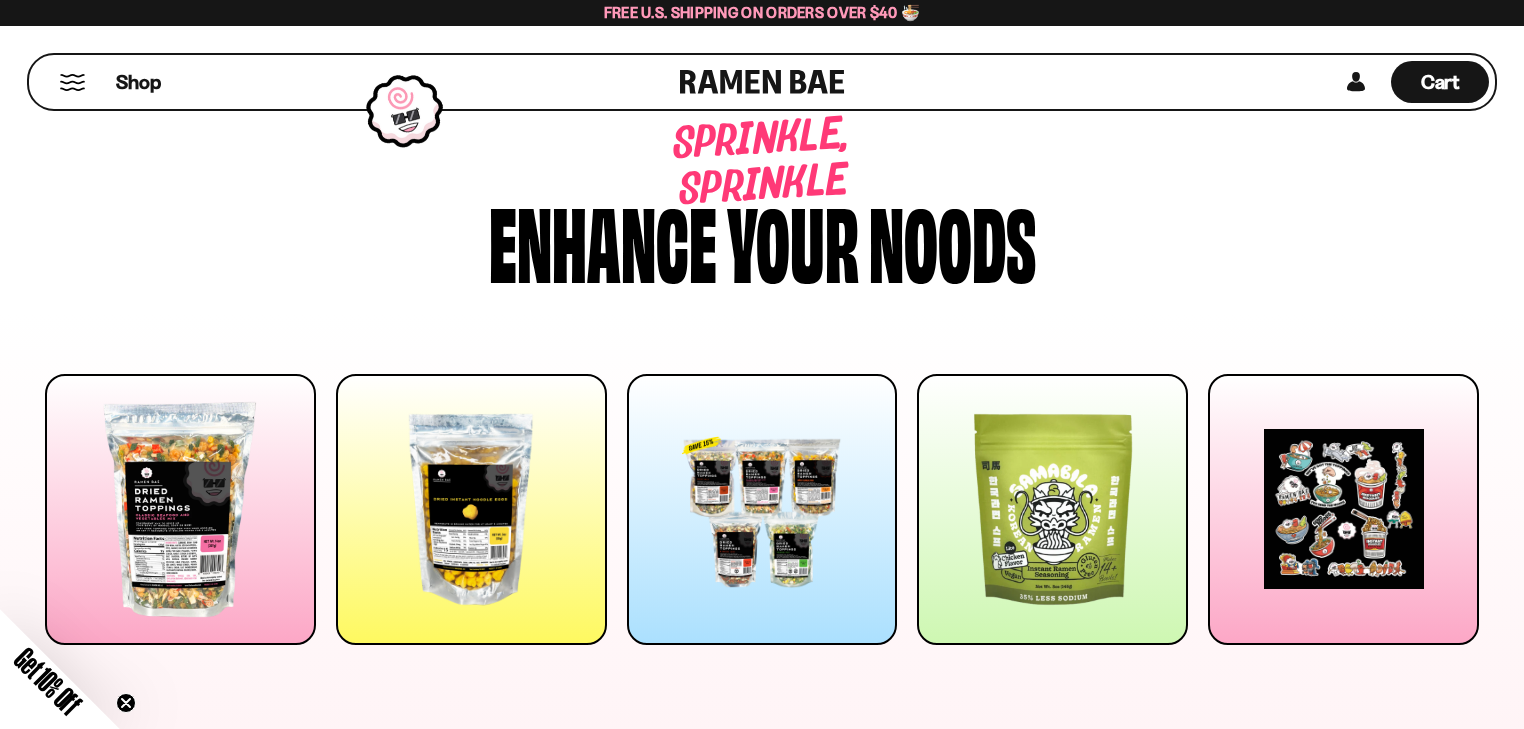 scroll, scrollTop: 0, scrollLeft: 0, axis: both 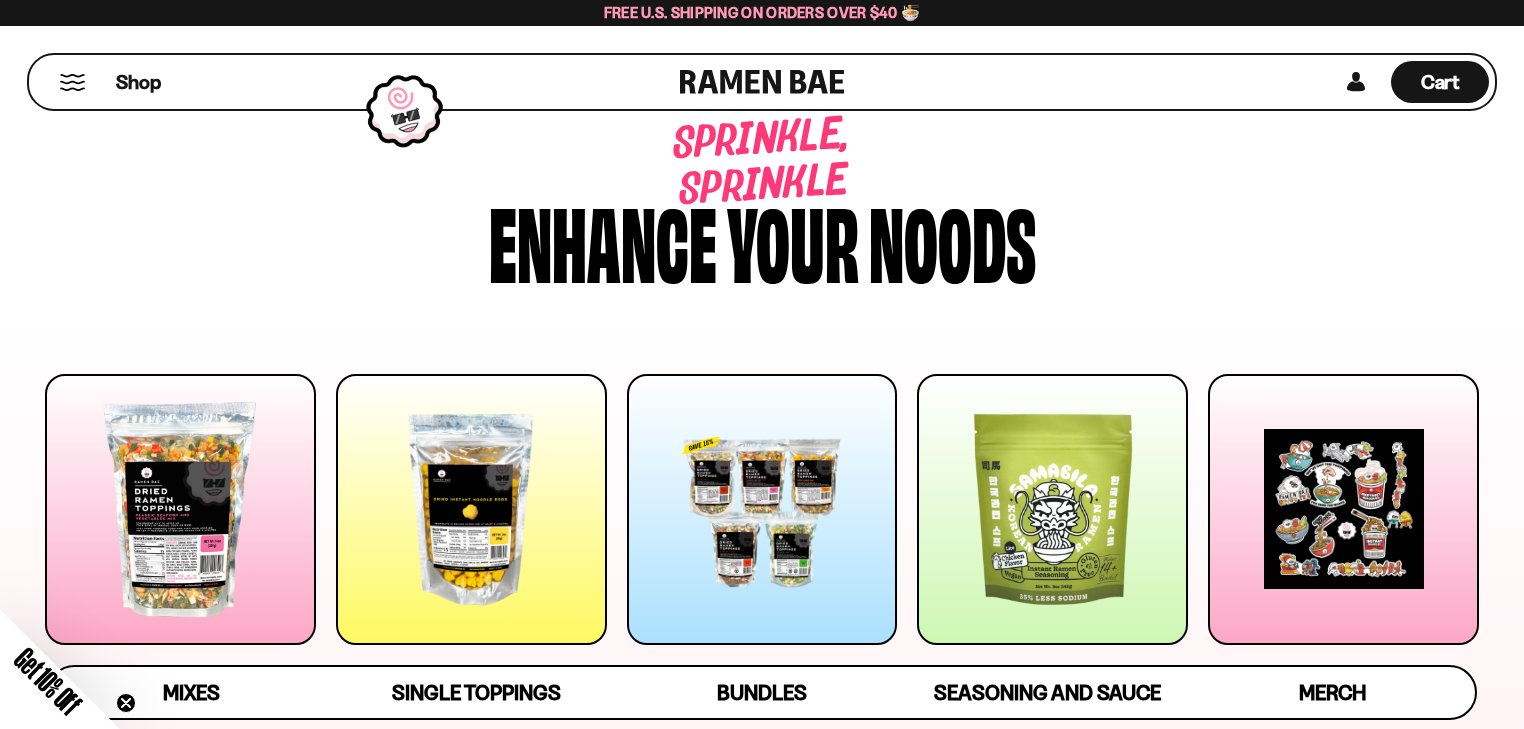 click at bounding box center [72, 82] 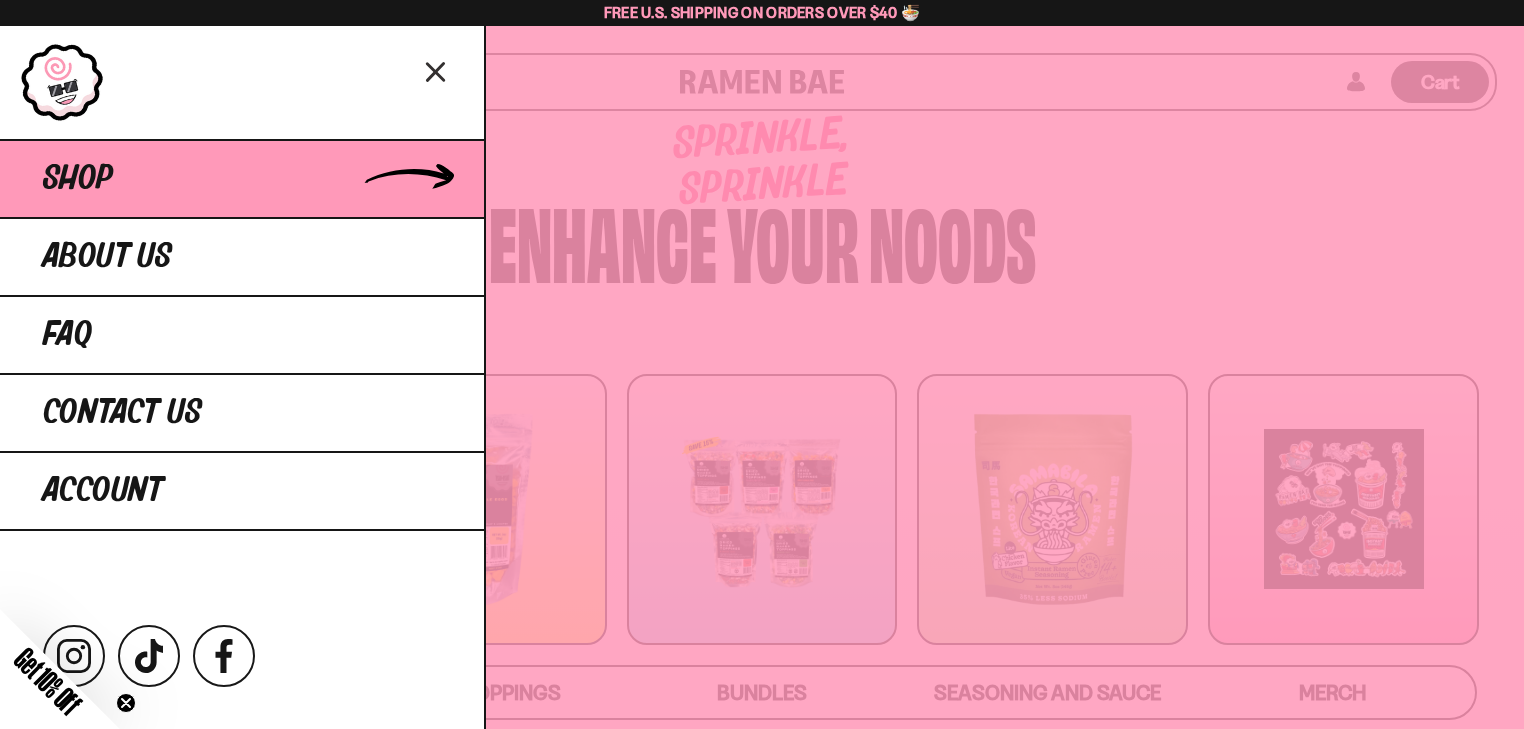 click on "Shop" at bounding box center [78, 179] 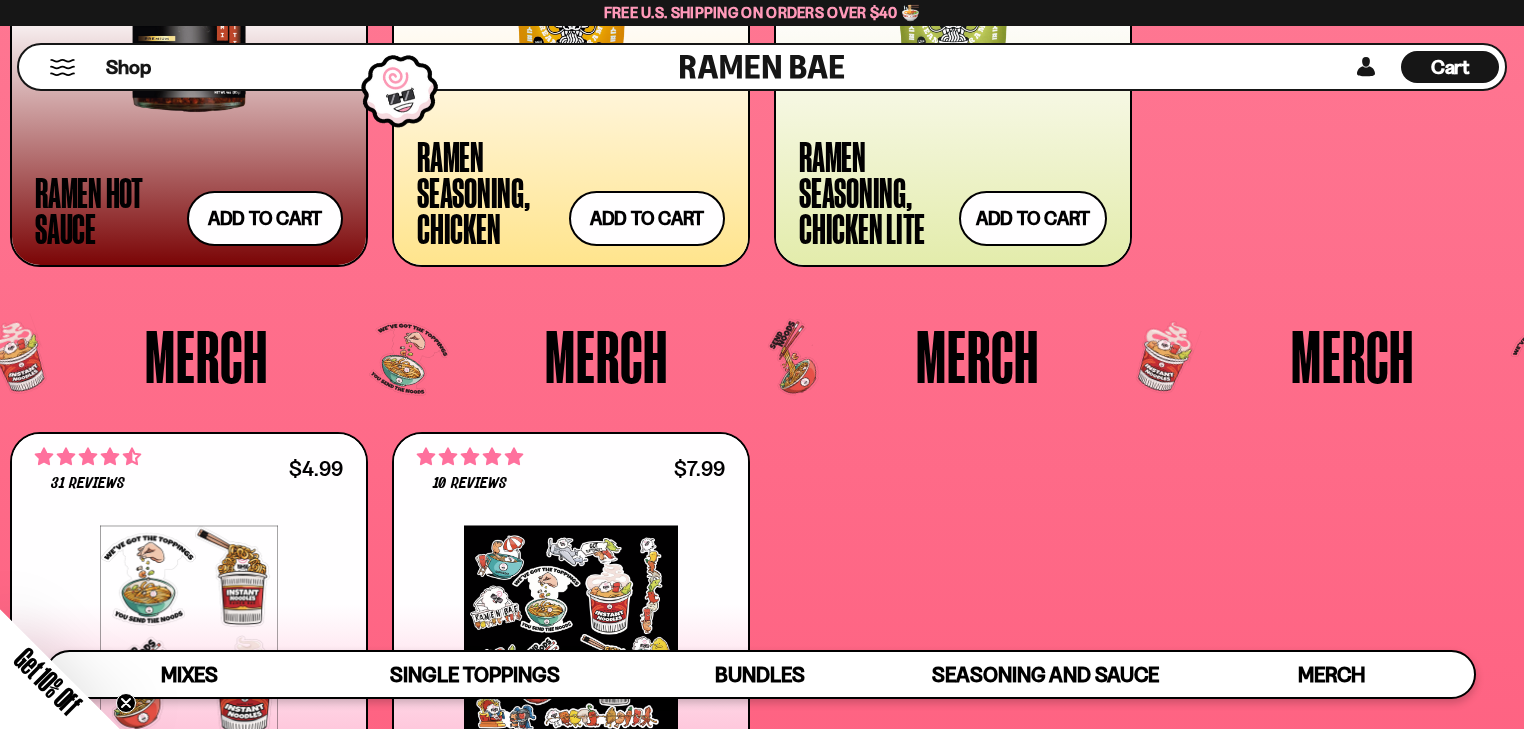 scroll, scrollTop: 5120, scrollLeft: 0, axis: vertical 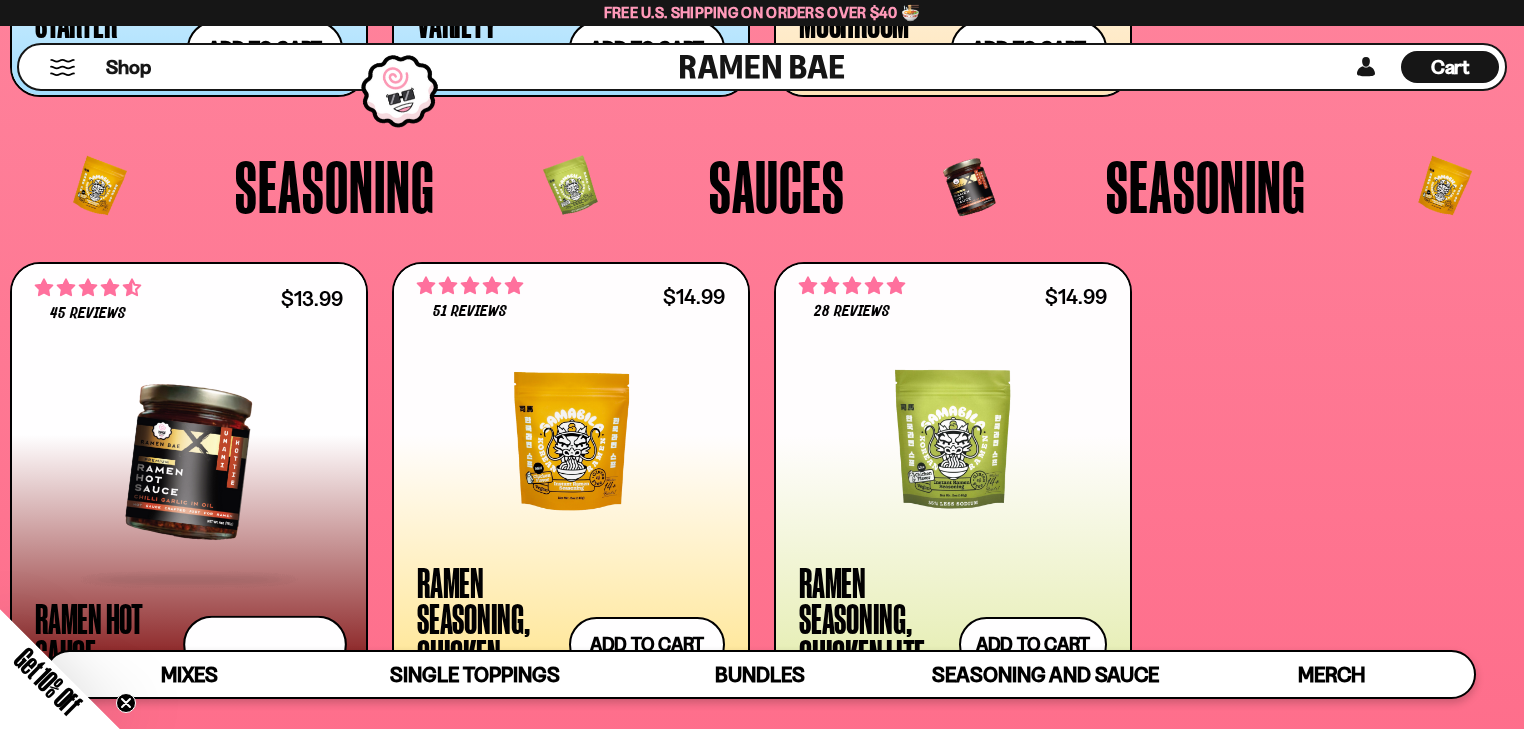 click on "Add to cart
Add
—
Regular price
$13.99
Regular price
Sale price
$13.99
Unit price
/
per" at bounding box center [265, 644] 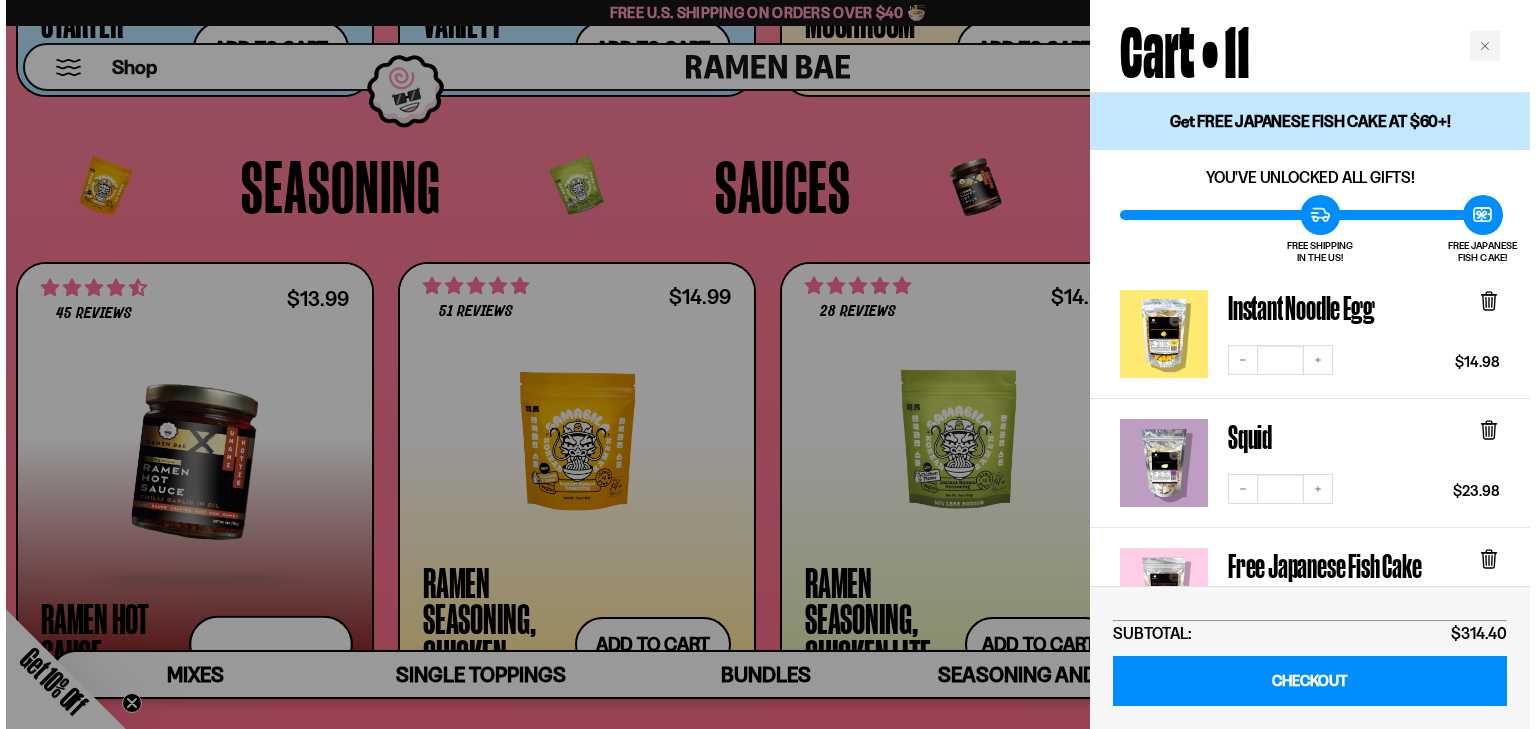 scroll, scrollTop: 5151, scrollLeft: 0, axis: vertical 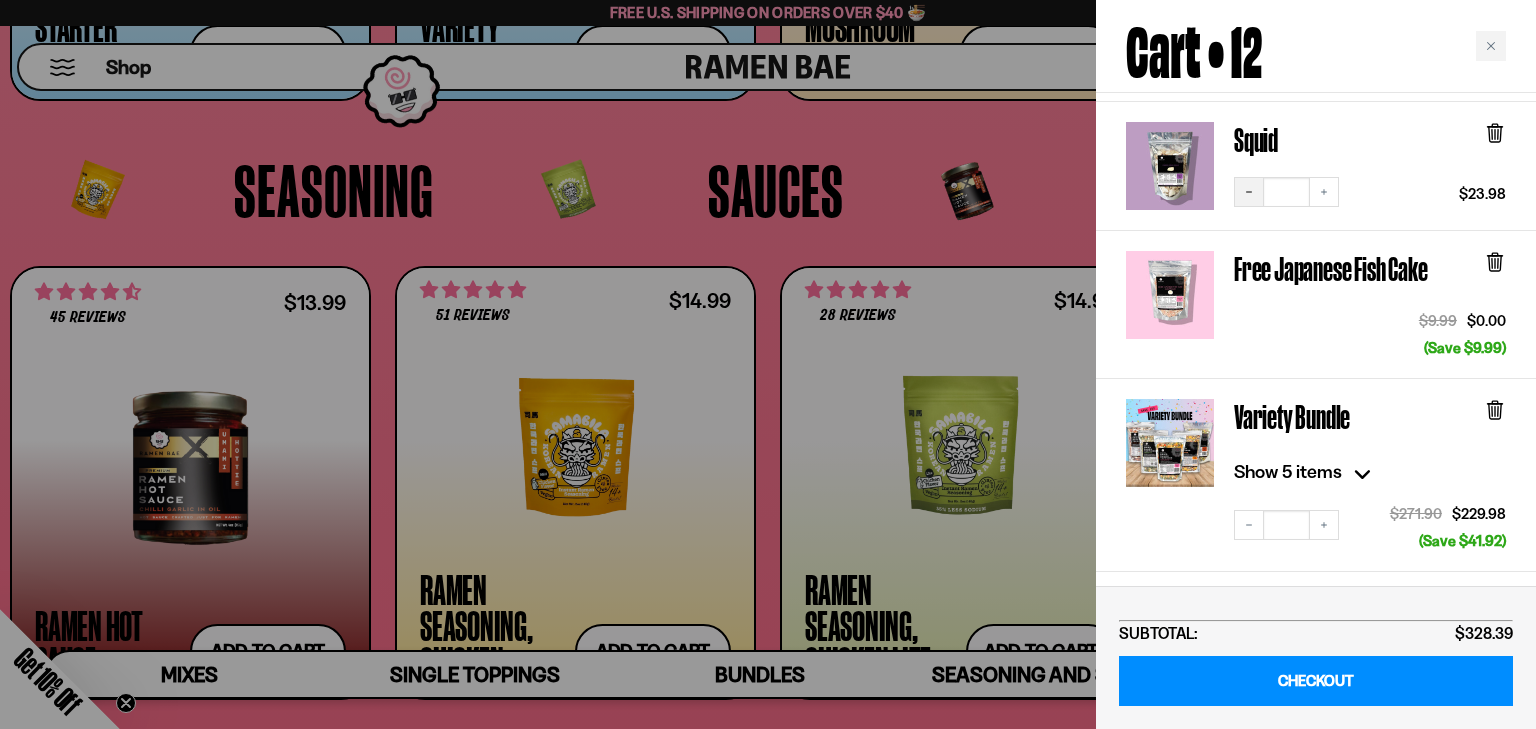 click 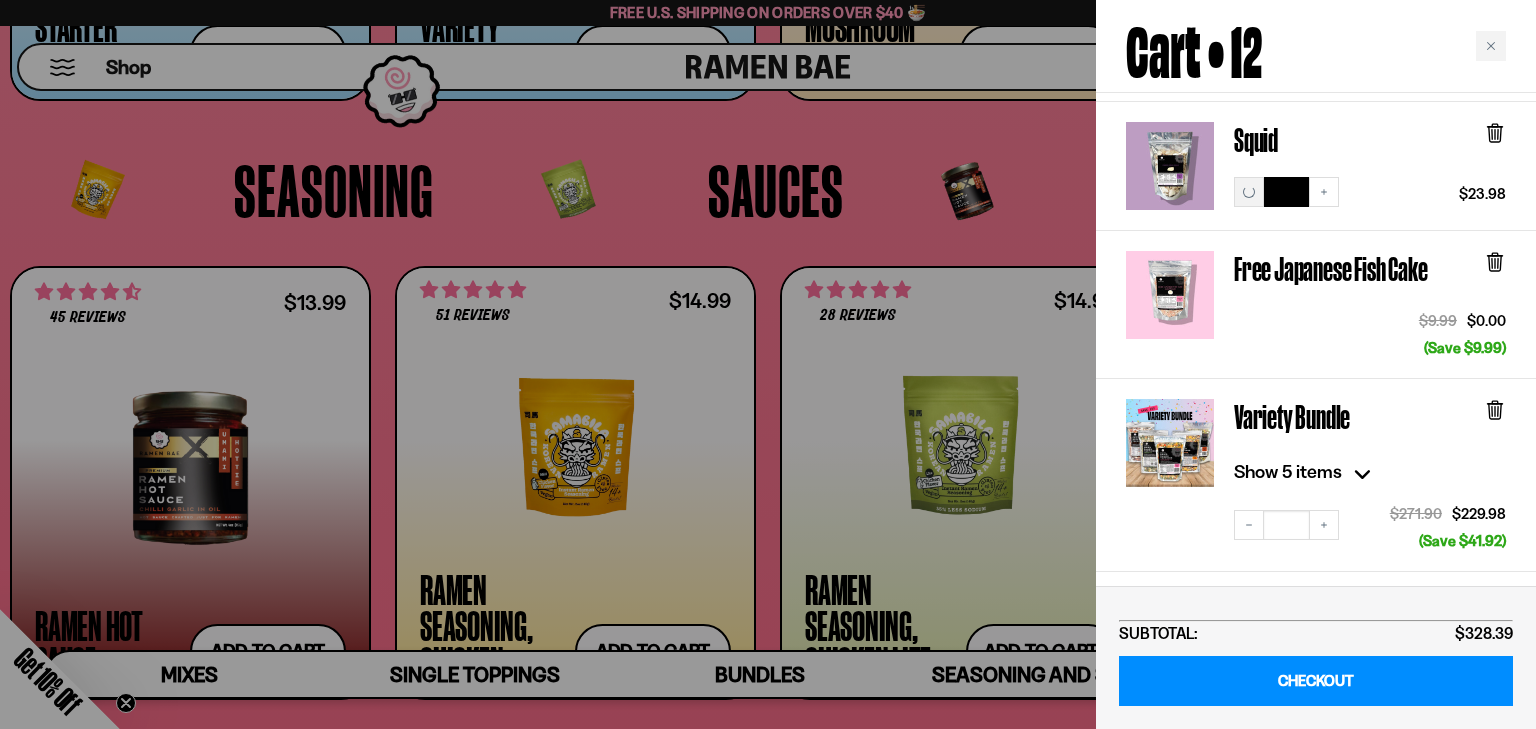 scroll, scrollTop: 0, scrollLeft: 0, axis: both 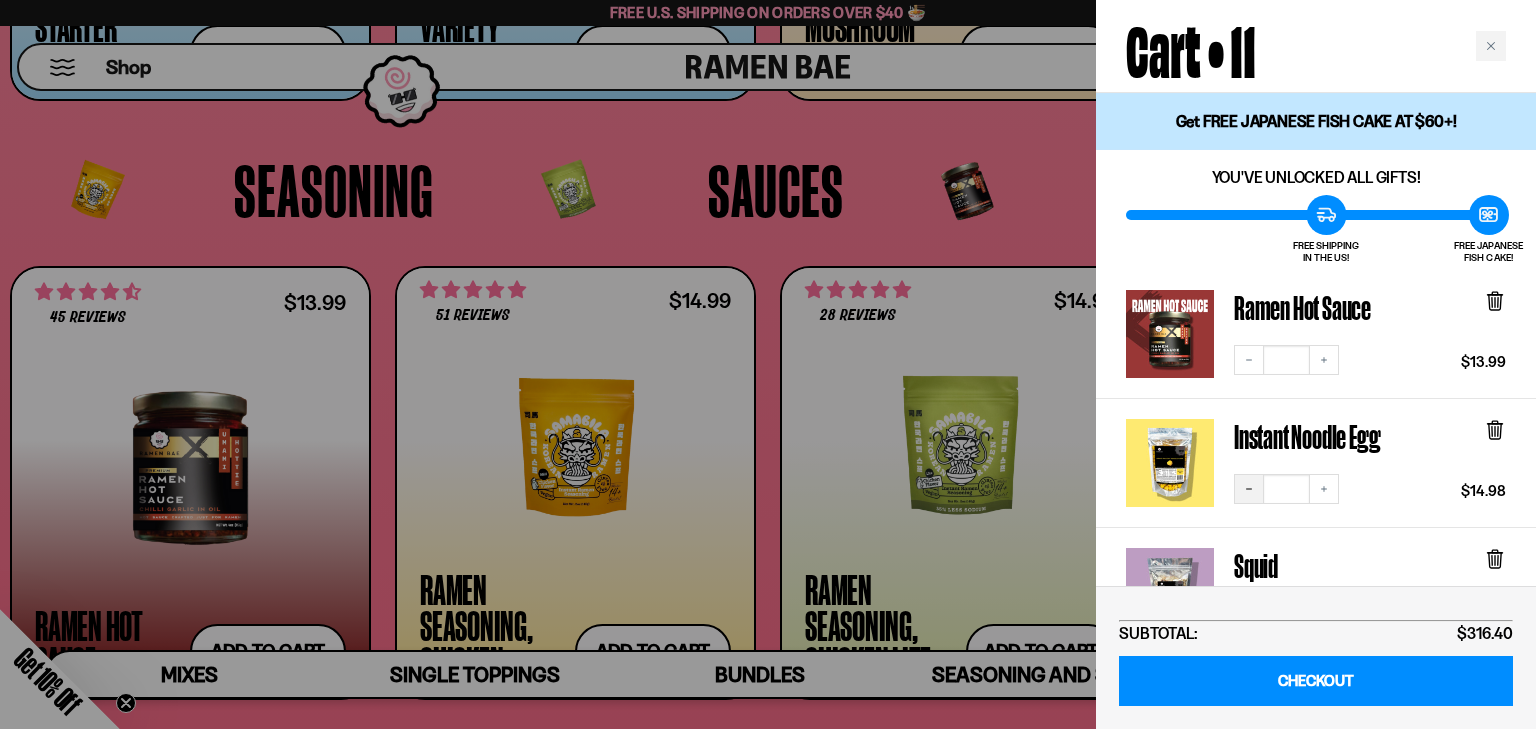 click 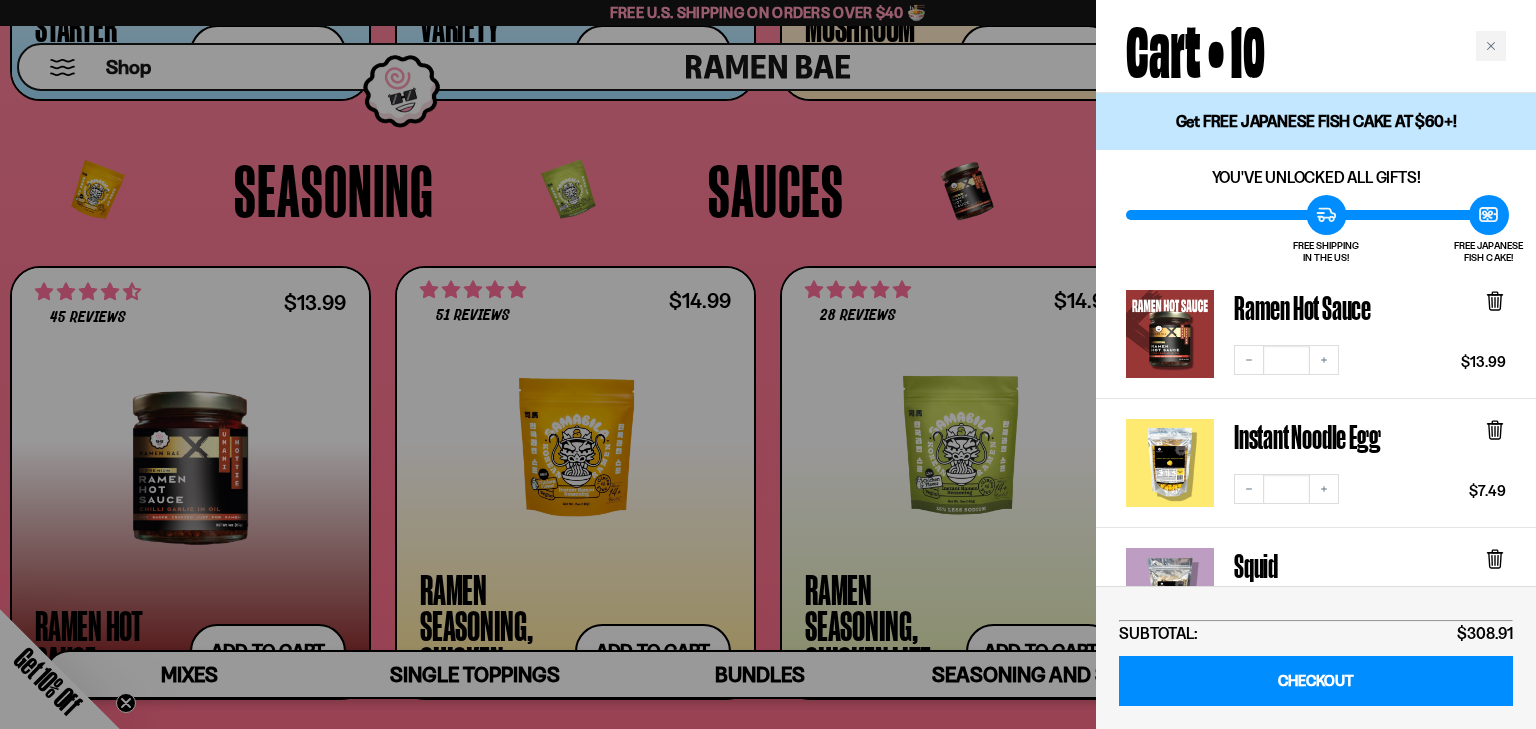scroll, scrollTop: 426, scrollLeft: 0, axis: vertical 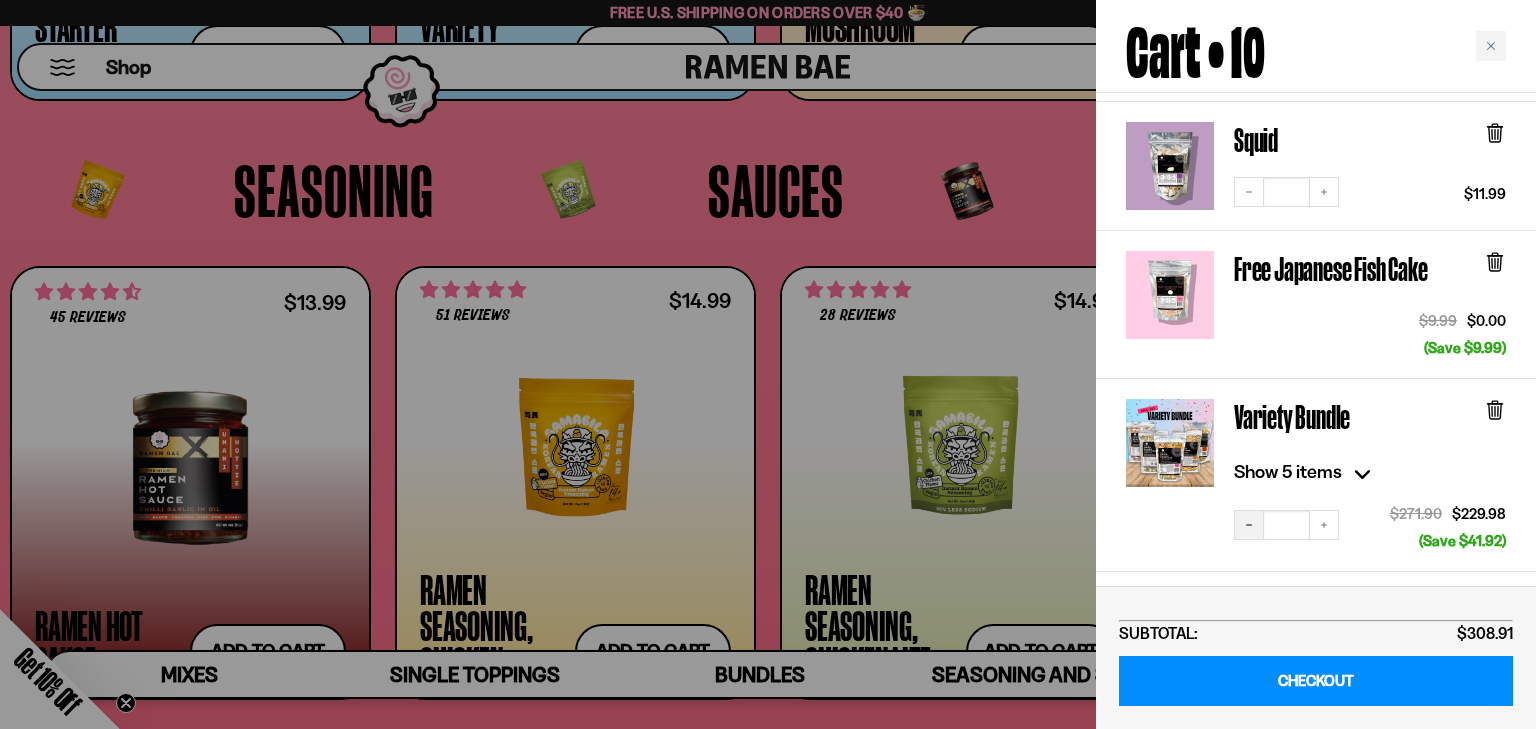 click 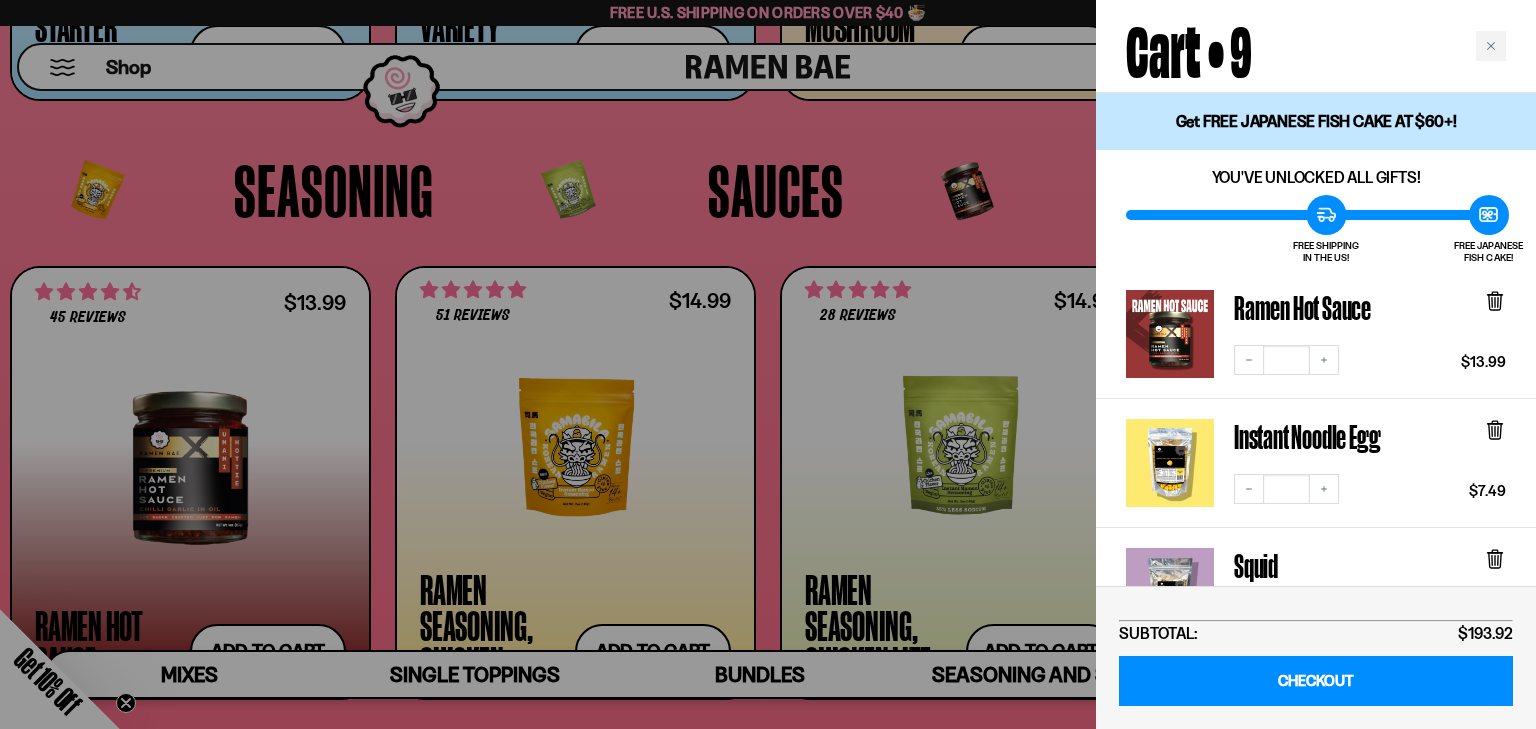 scroll, scrollTop: 426, scrollLeft: 0, axis: vertical 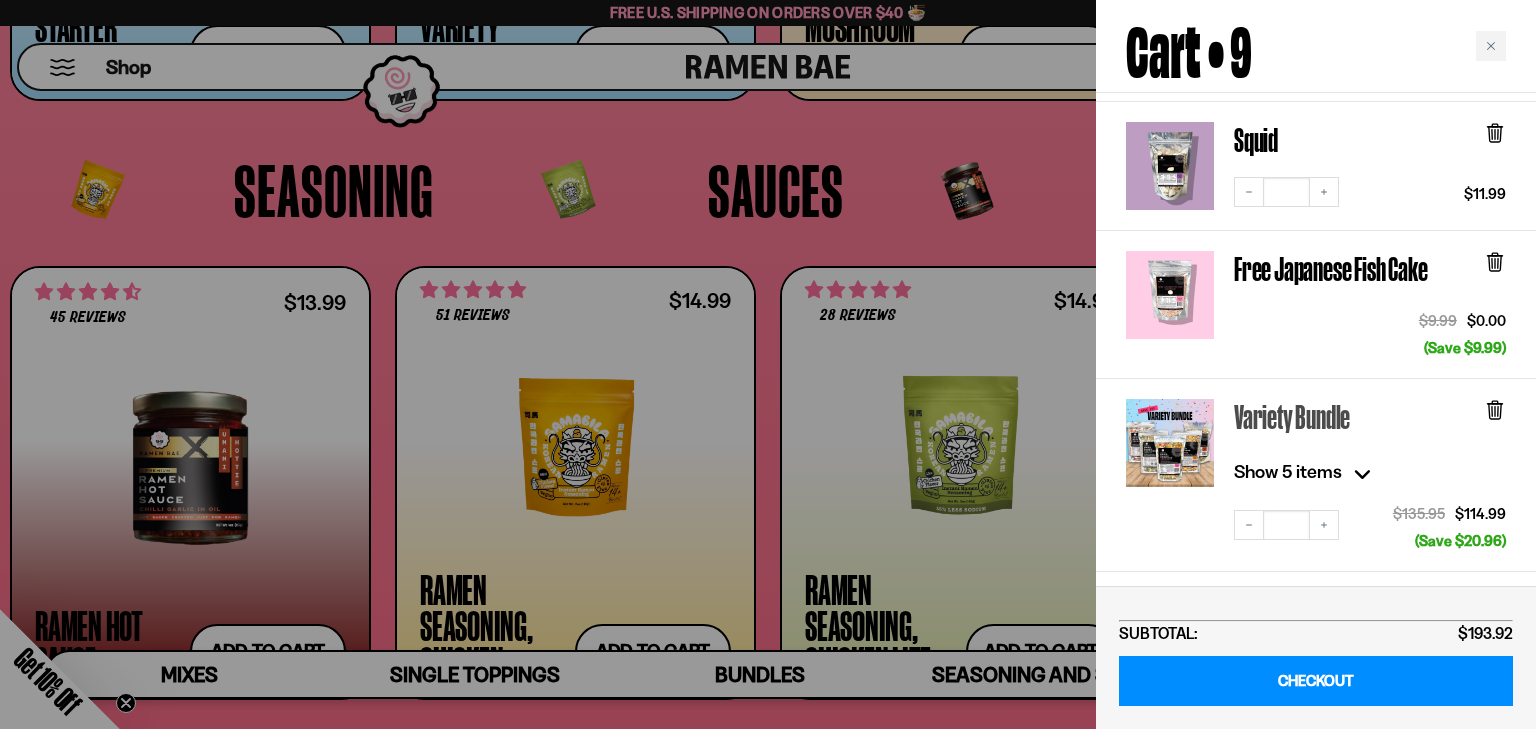 click on "Variety Bundle" at bounding box center (1301, 416) 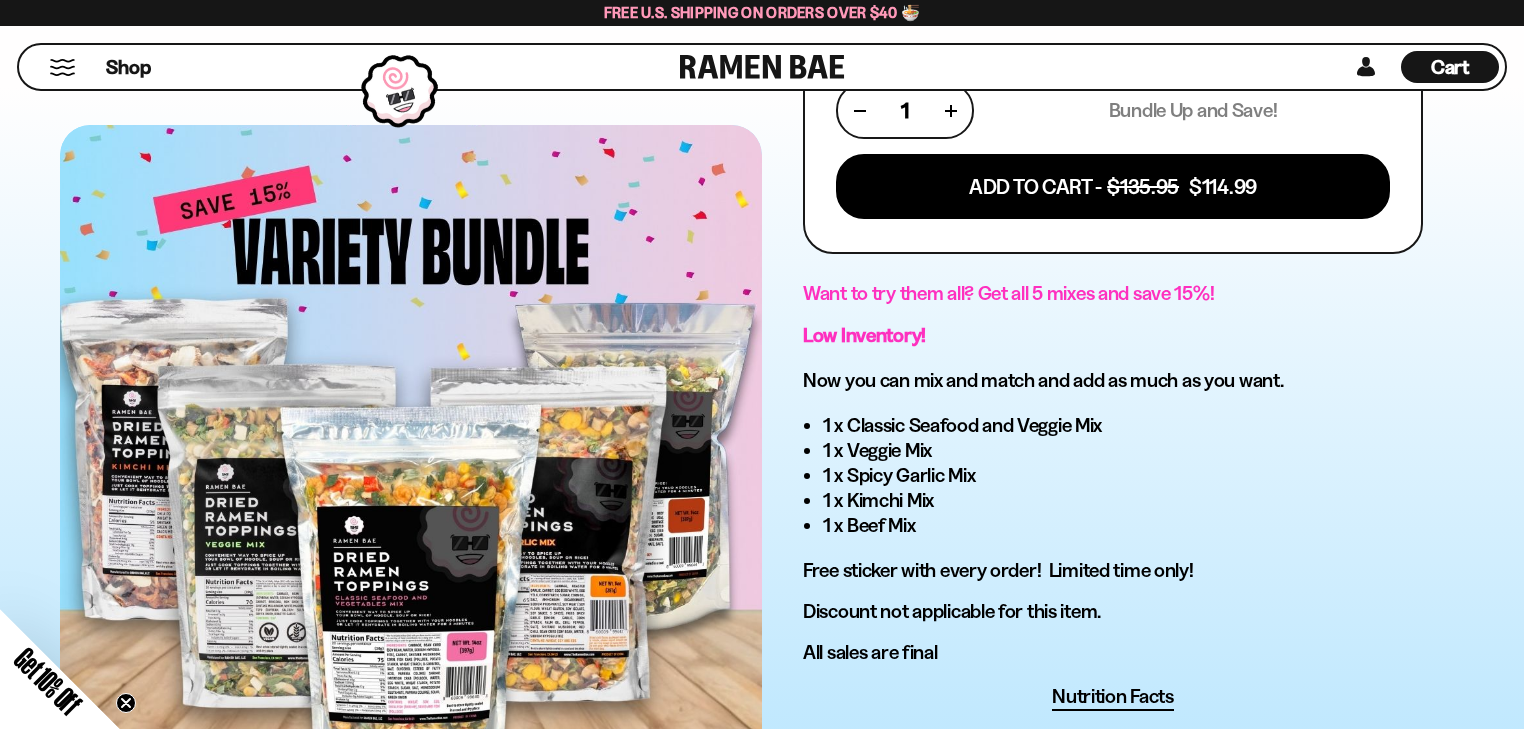 scroll, scrollTop: 1280, scrollLeft: 0, axis: vertical 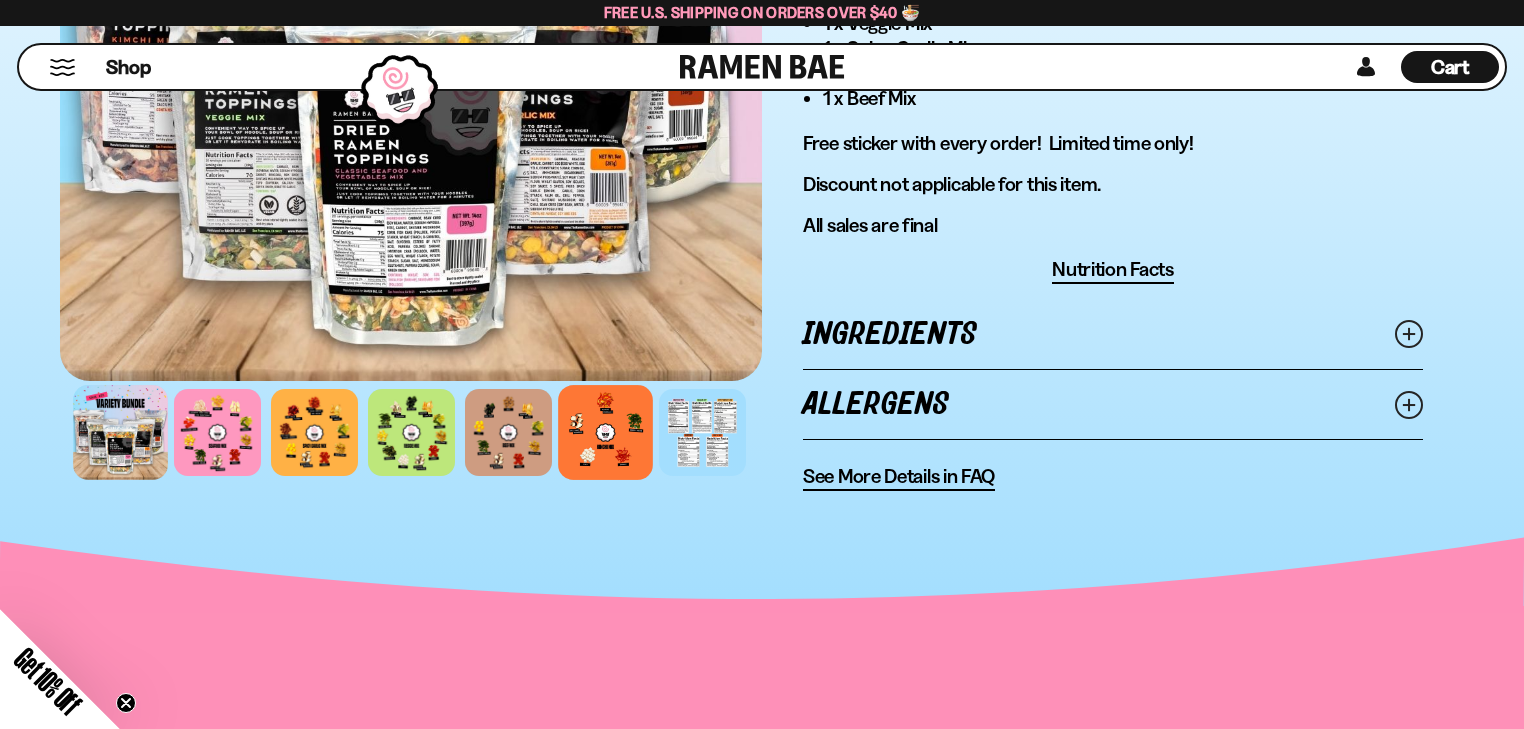 click at bounding box center (605, 432) 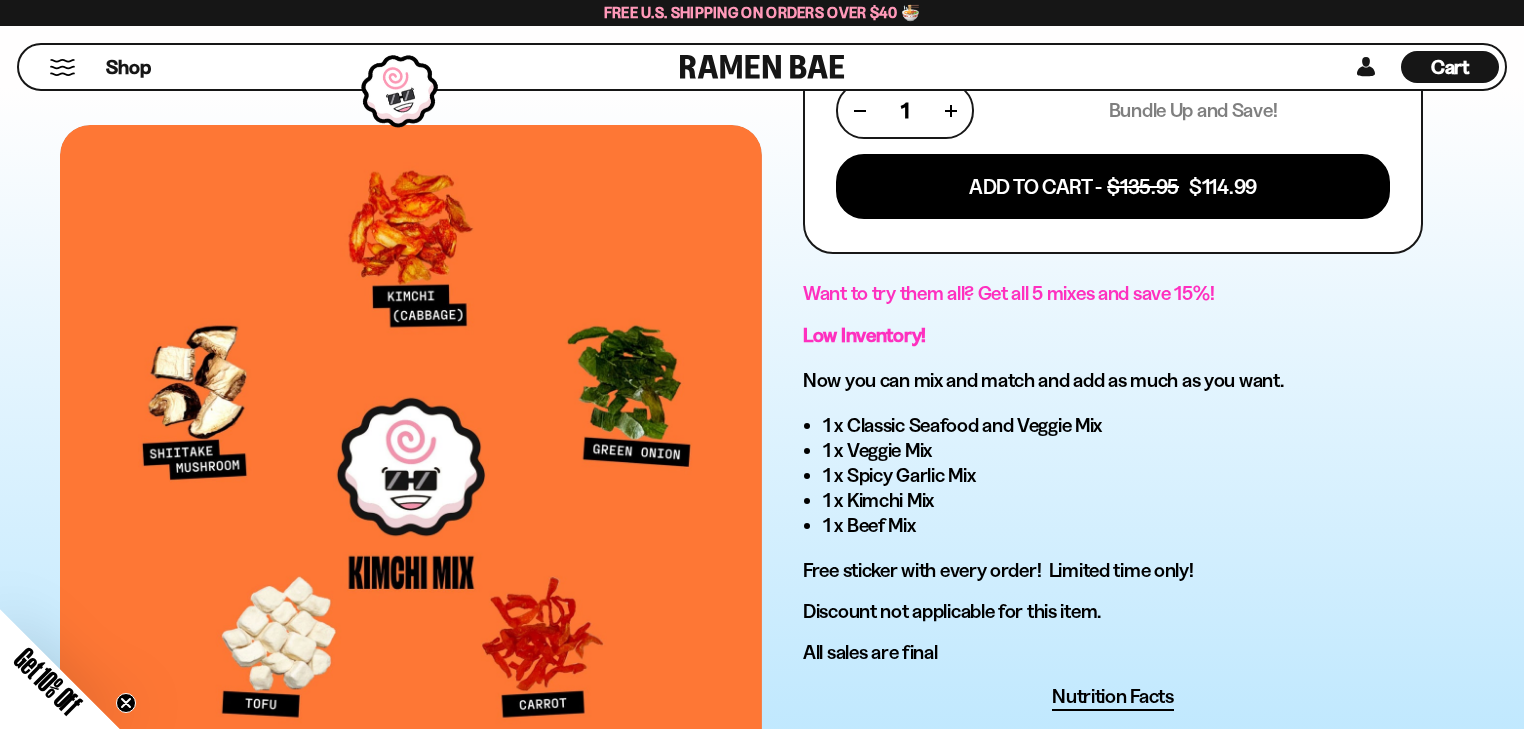 scroll, scrollTop: 1280, scrollLeft: 0, axis: vertical 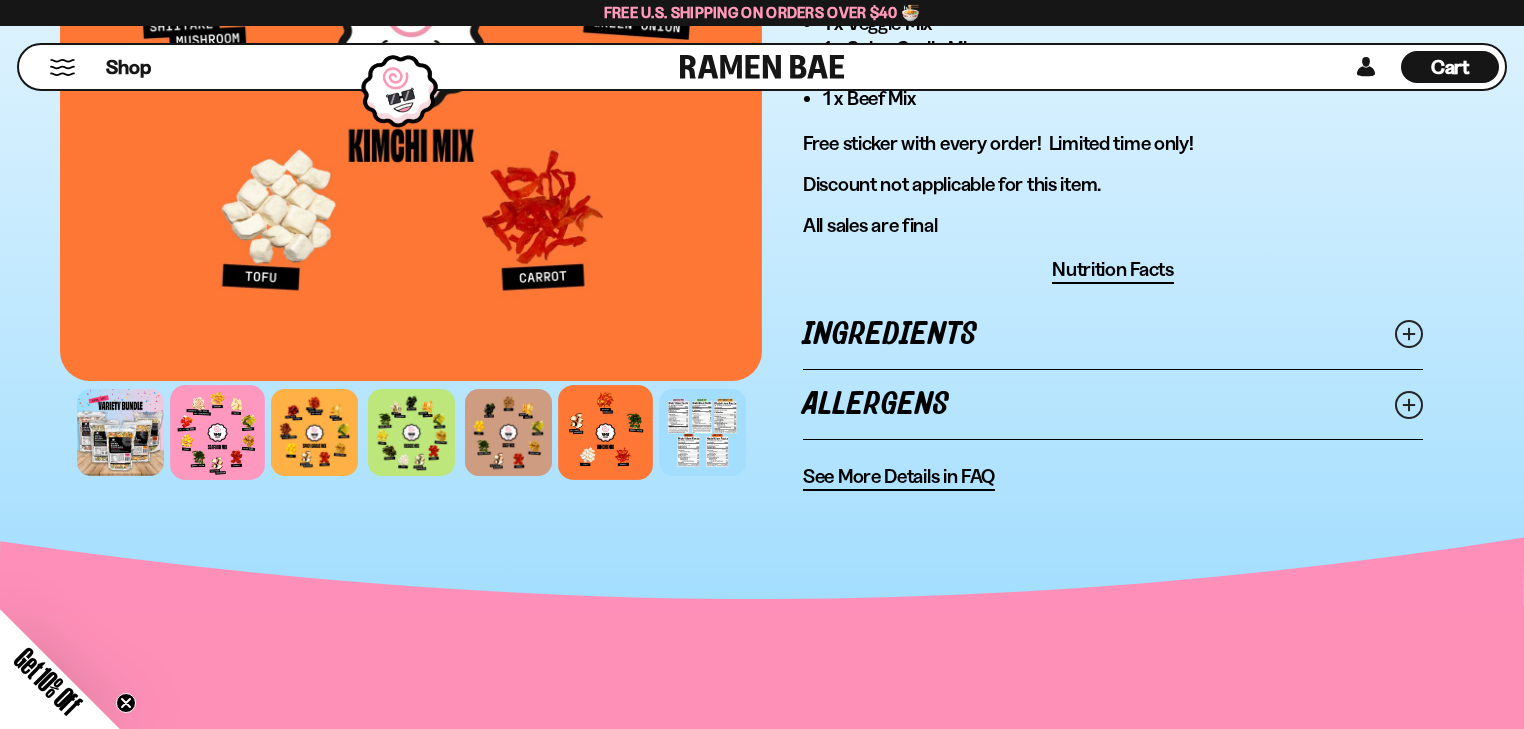 click at bounding box center [217, 432] 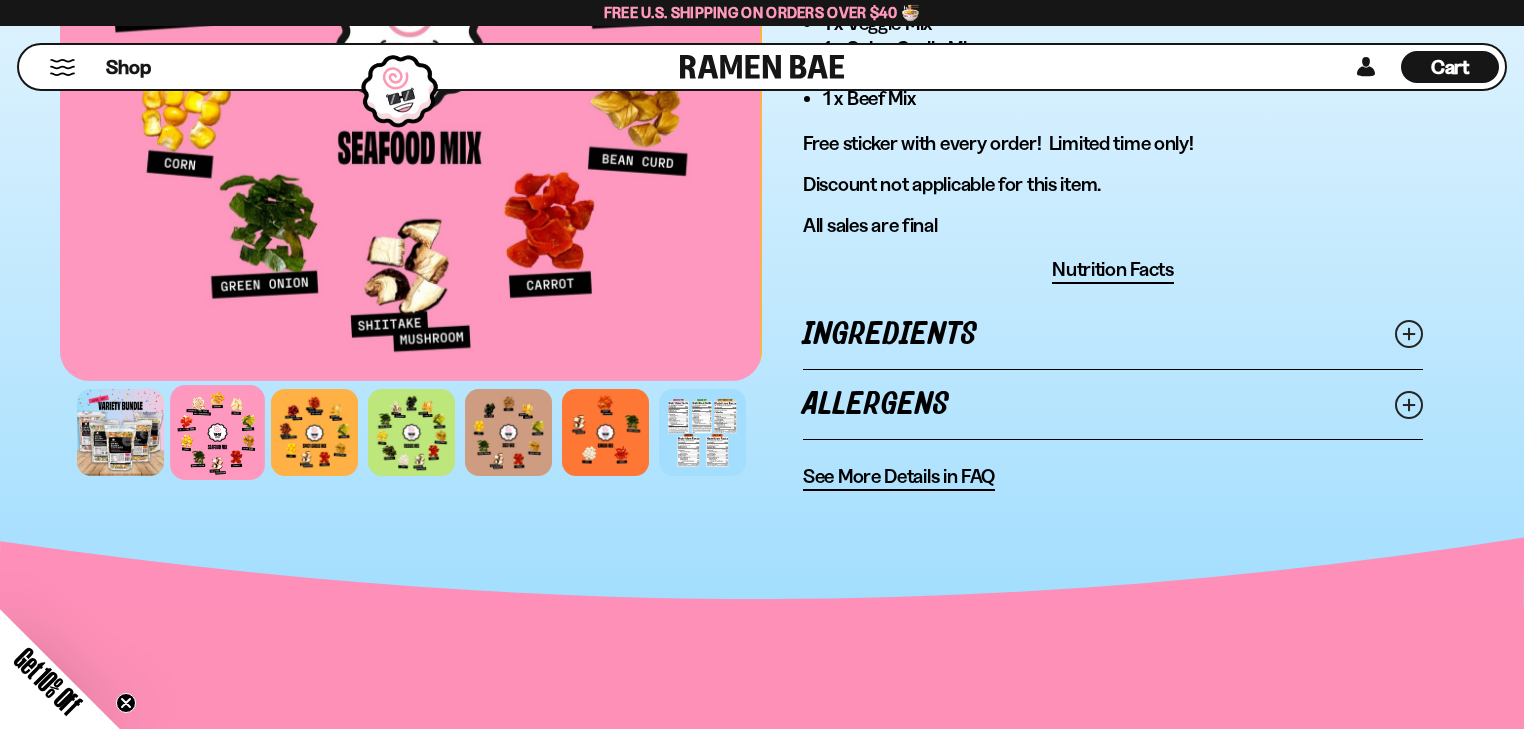 scroll, scrollTop: 853, scrollLeft: 0, axis: vertical 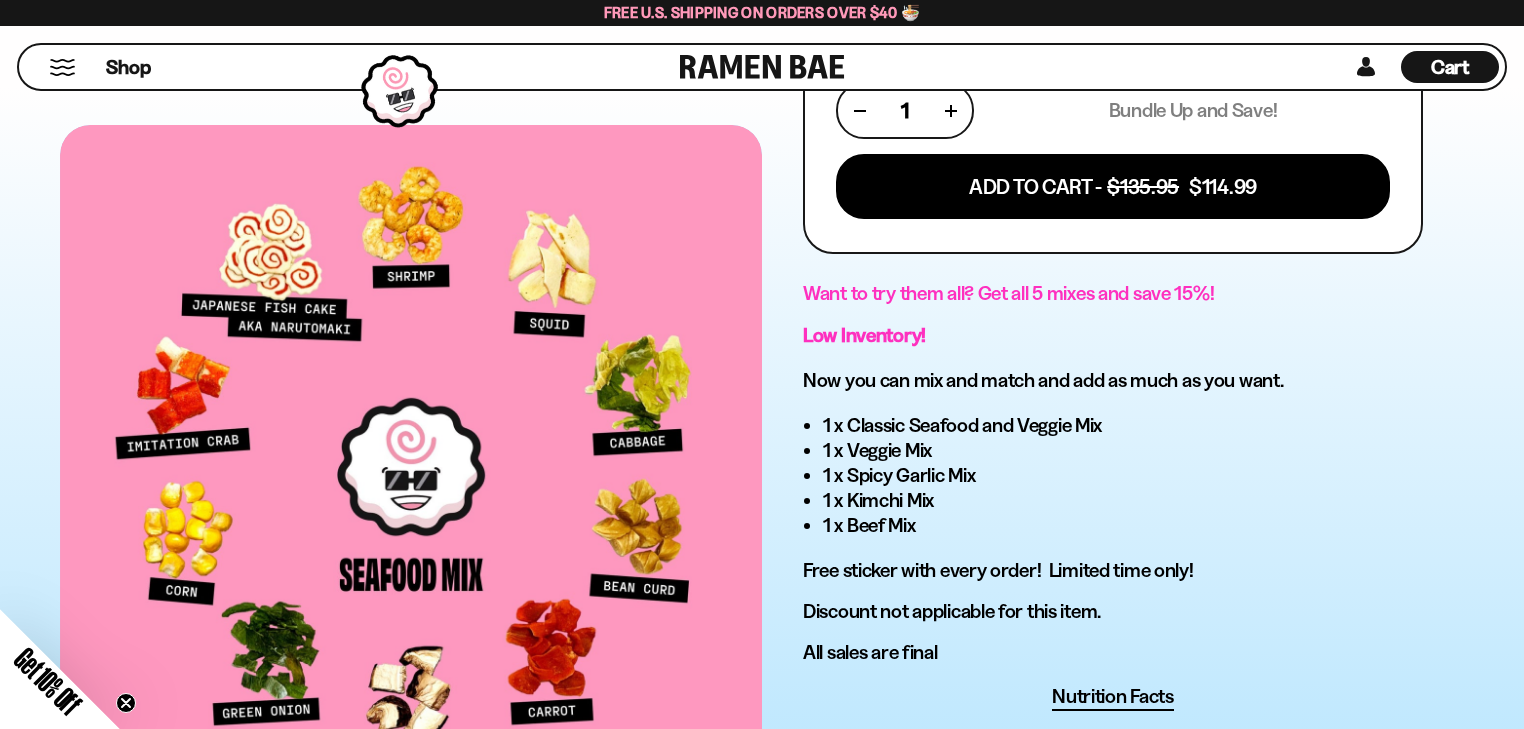 click on "Cart" at bounding box center (1450, 67) 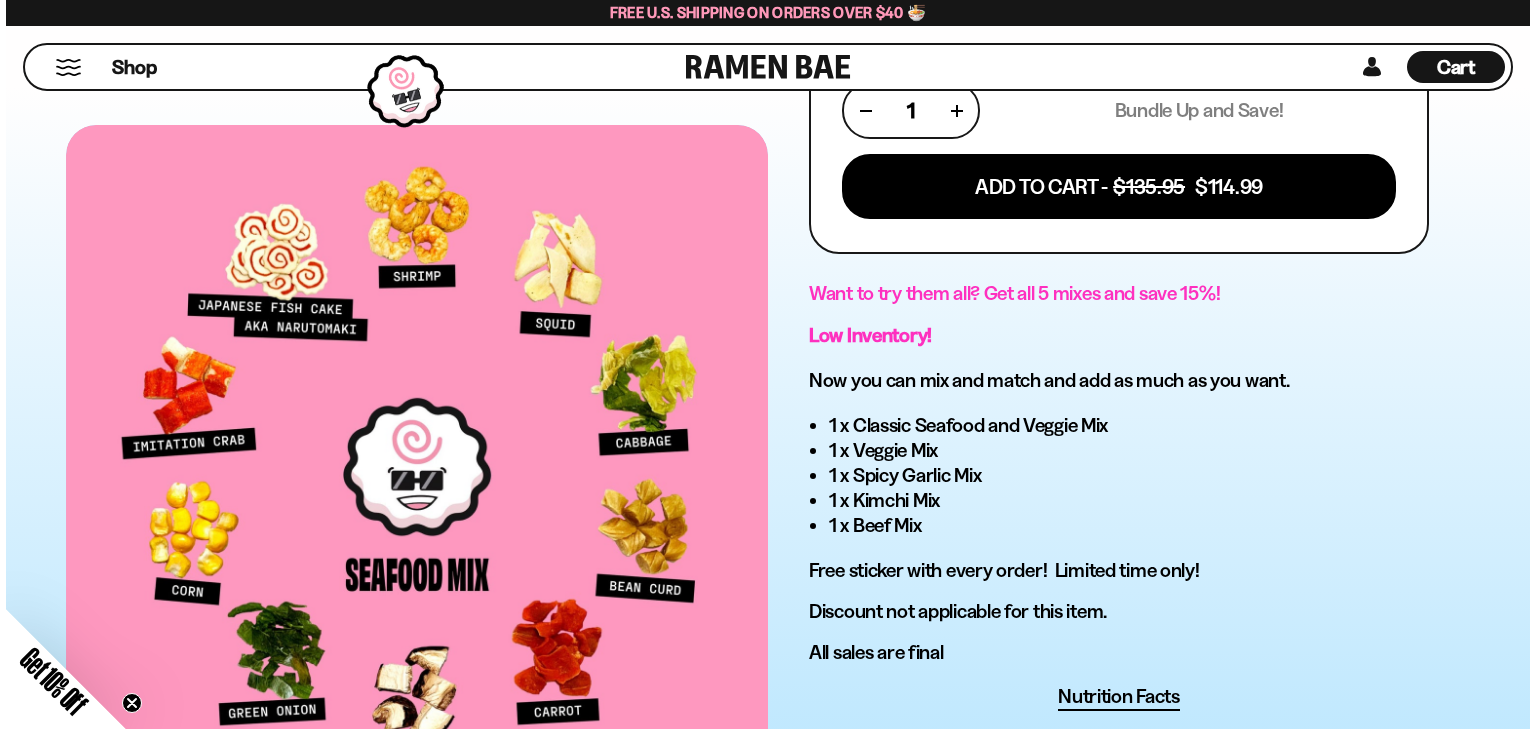 scroll, scrollTop: 854, scrollLeft: 0, axis: vertical 